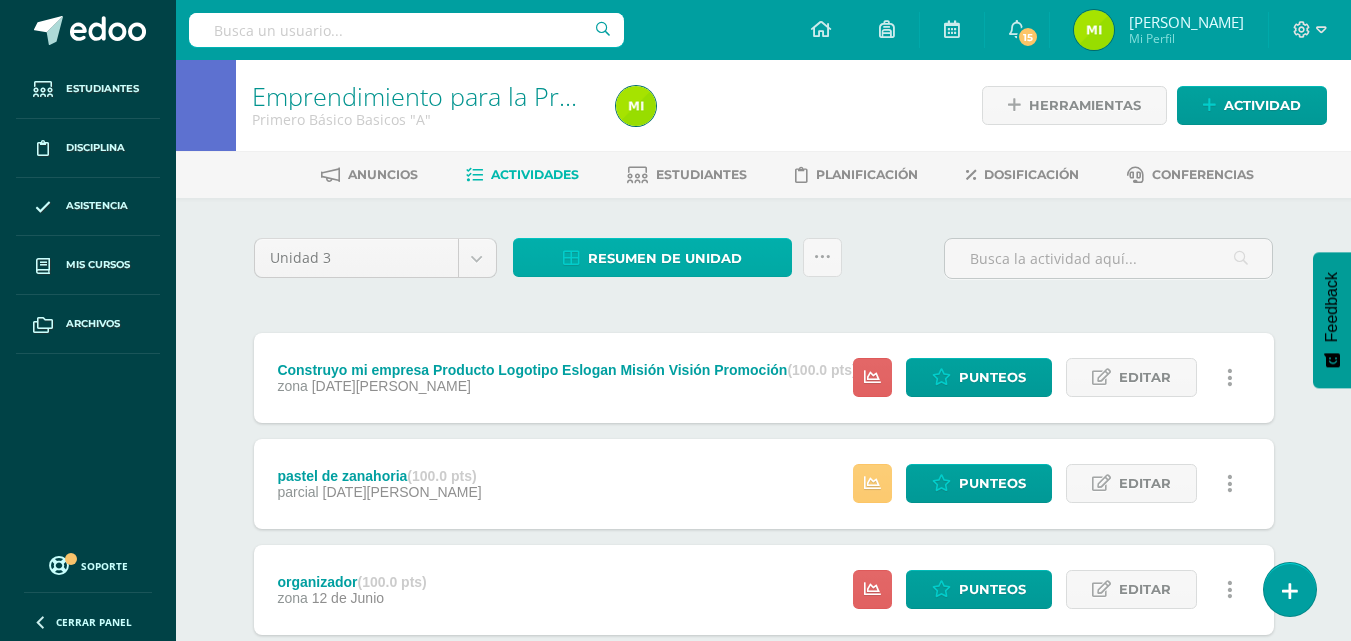 scroll, scrollTop: 0, scrollLeft: 0, axis: both 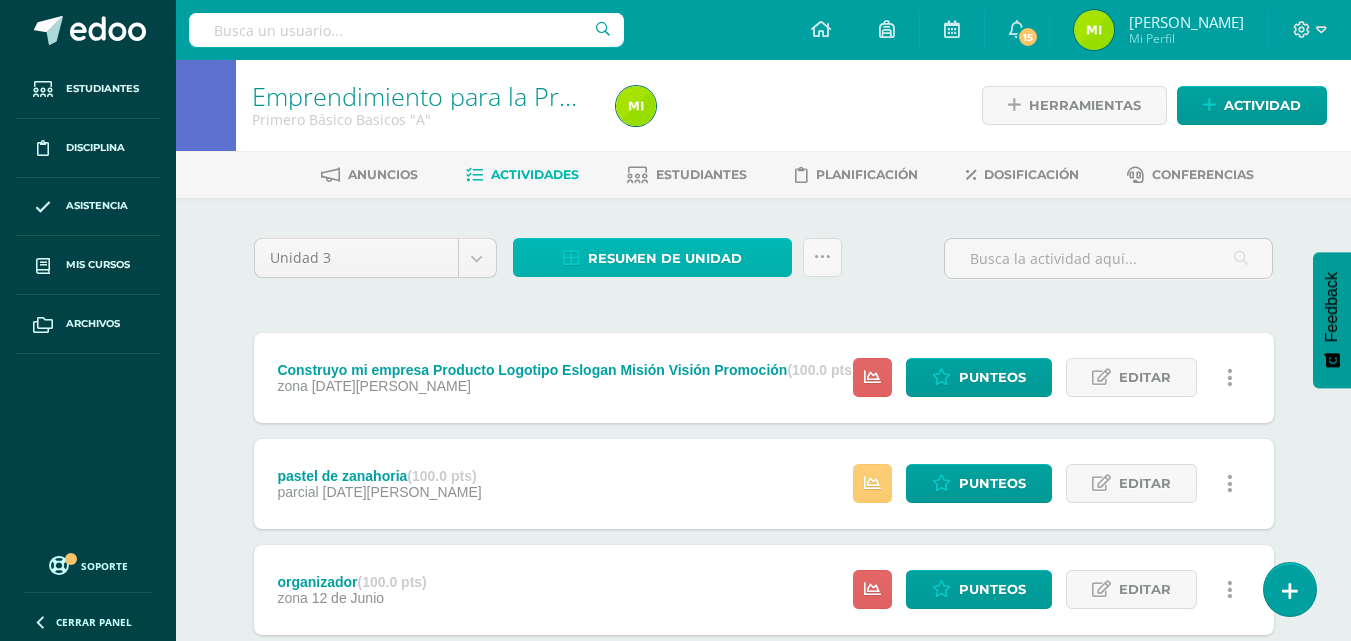 click on "Resumen de unidad" at bounding box center [665, 258] 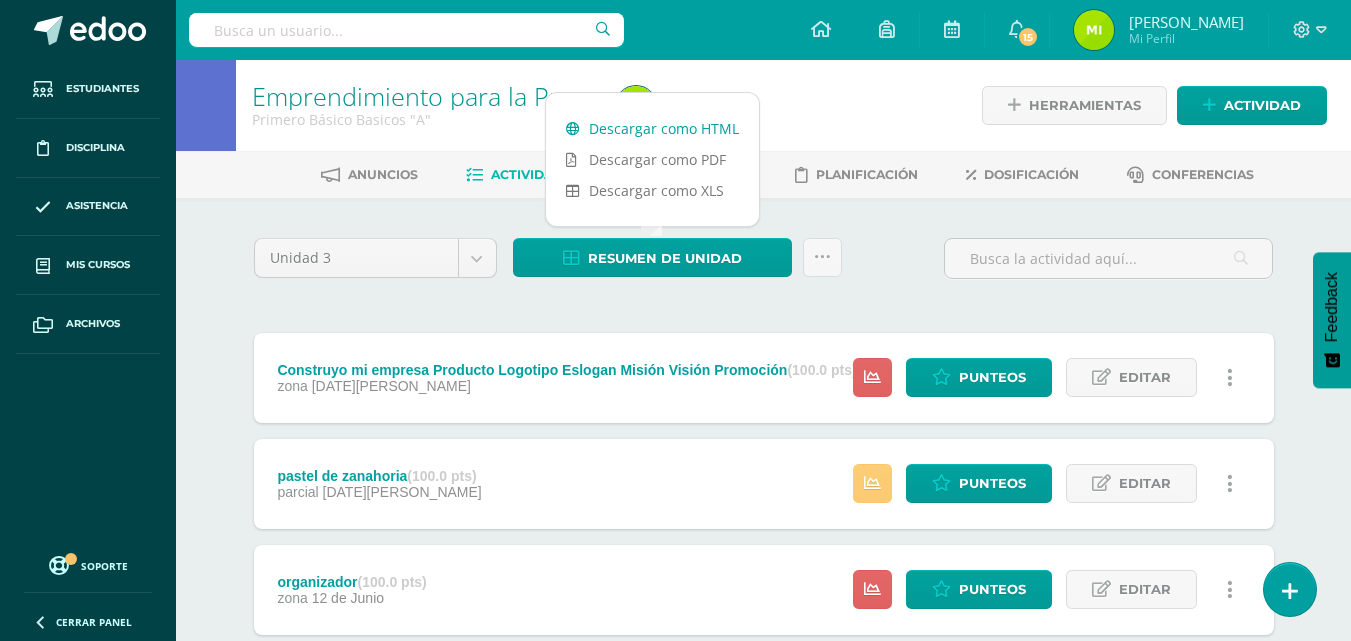 click on "Descargar como HTML" at bounding box center [652, 128] 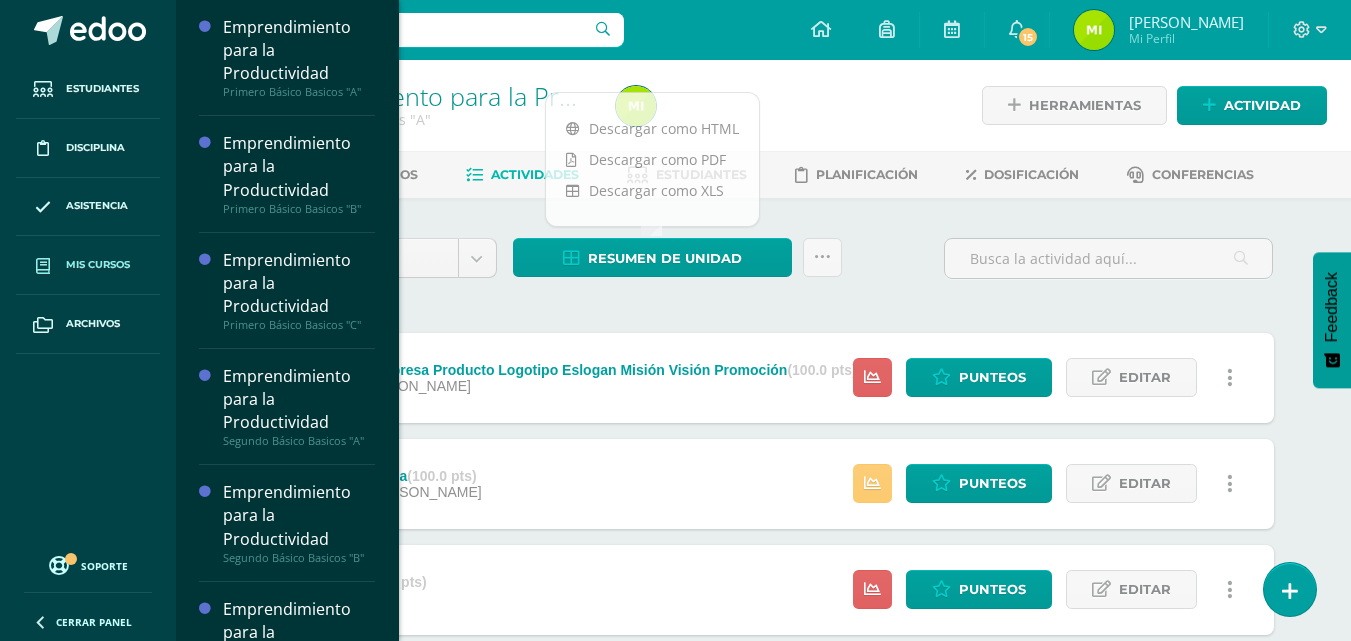 click on "Mis cursos" at bounding box center [88, 265] 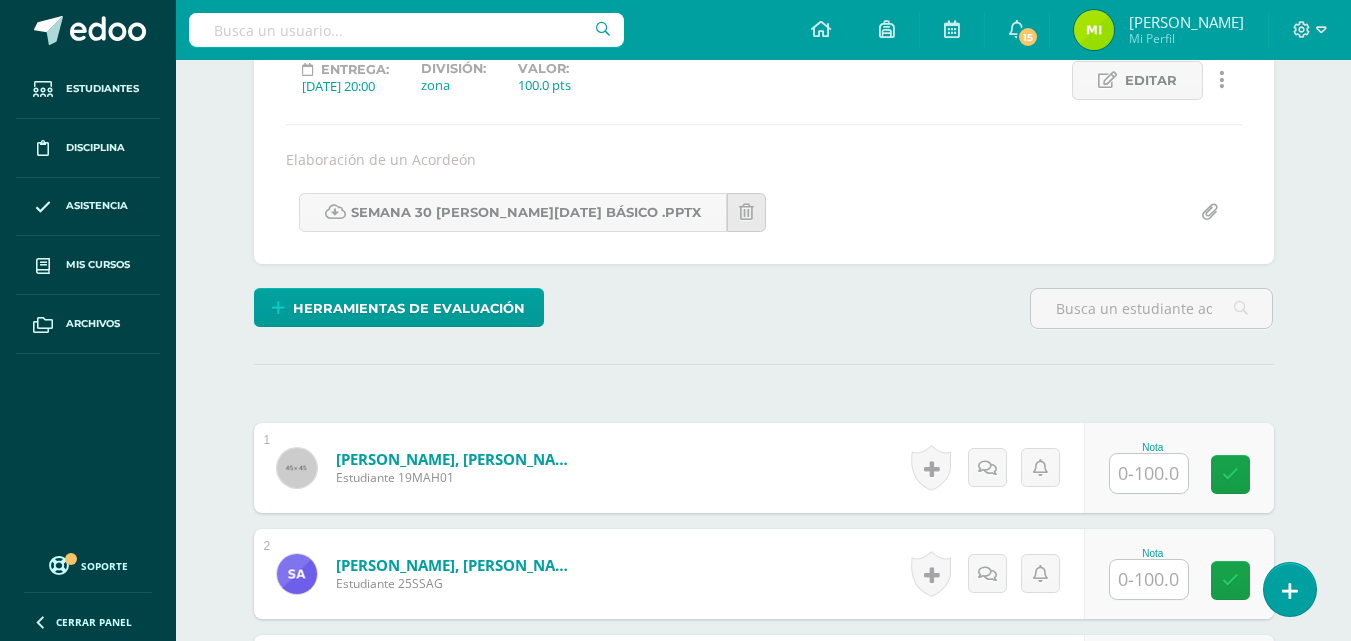 scroll, scrollTop: 391, scrollLeft: 0, axis: vertical 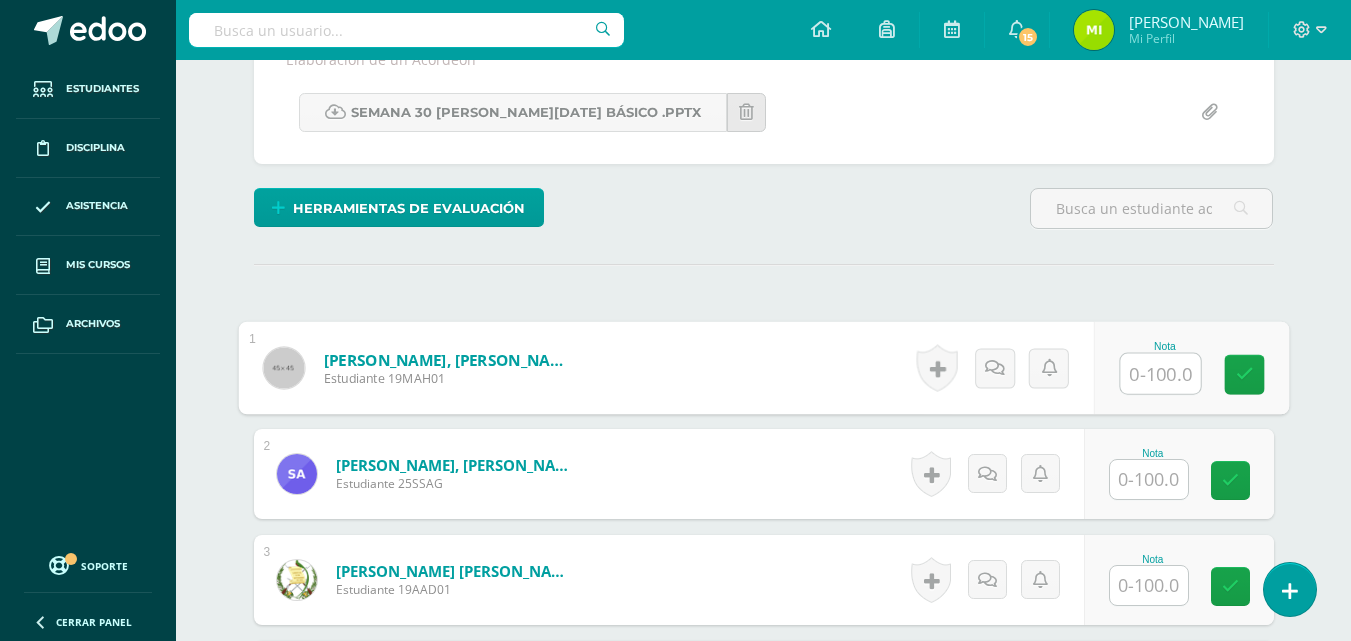 click at bounding box center [1160, 374] 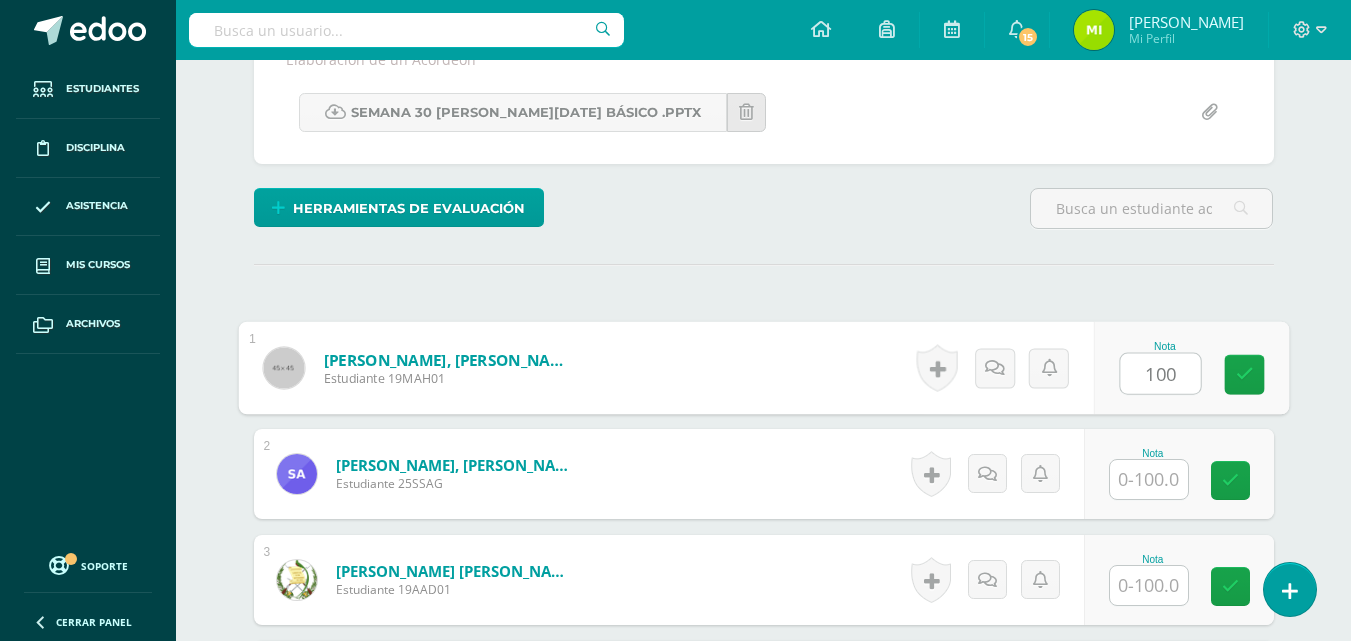 type on "100" 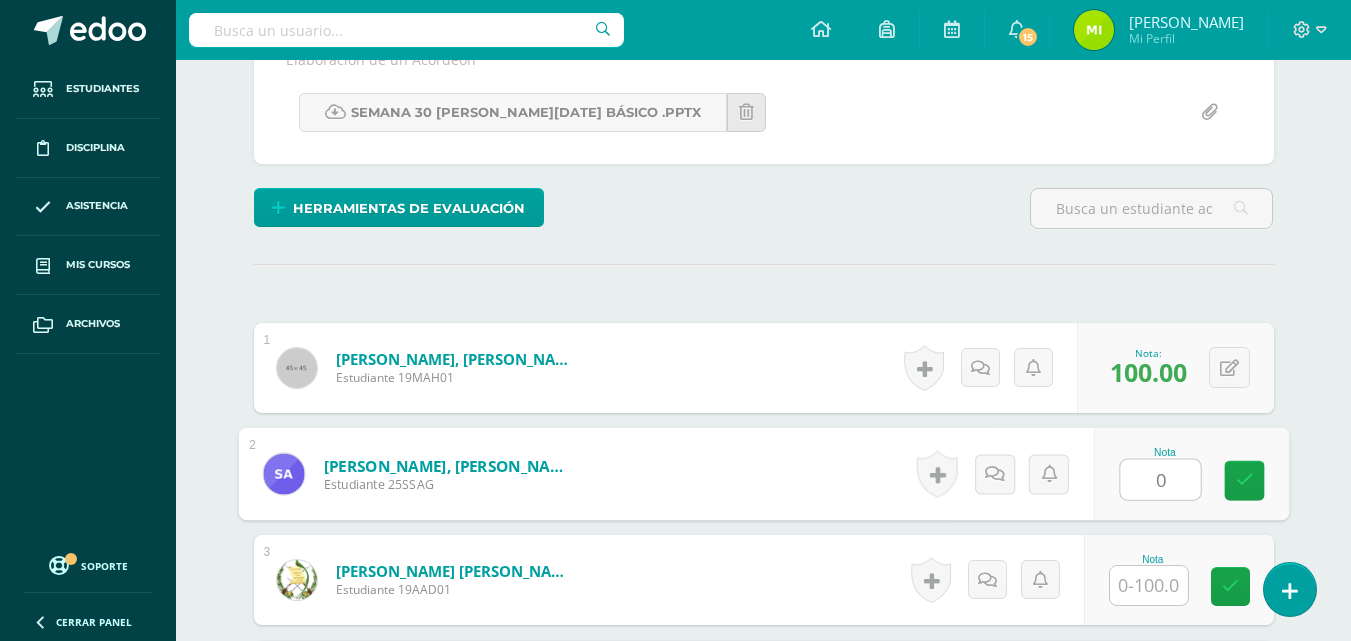 type on "0" 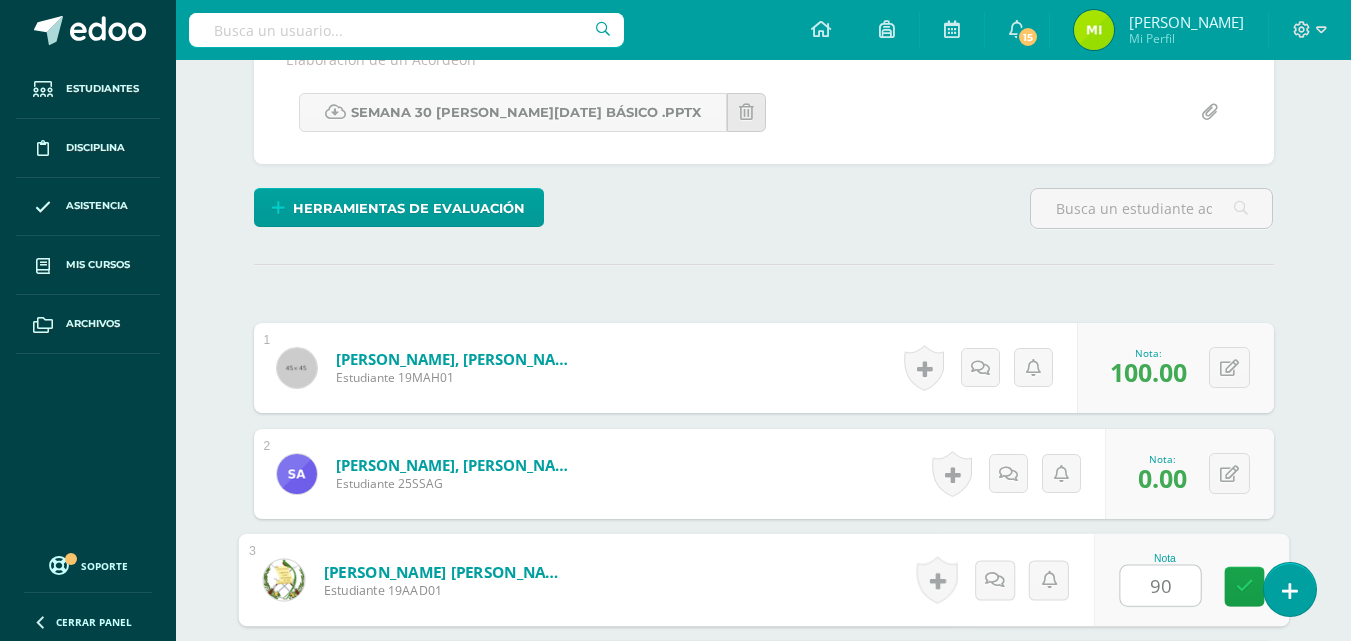 type on "90" 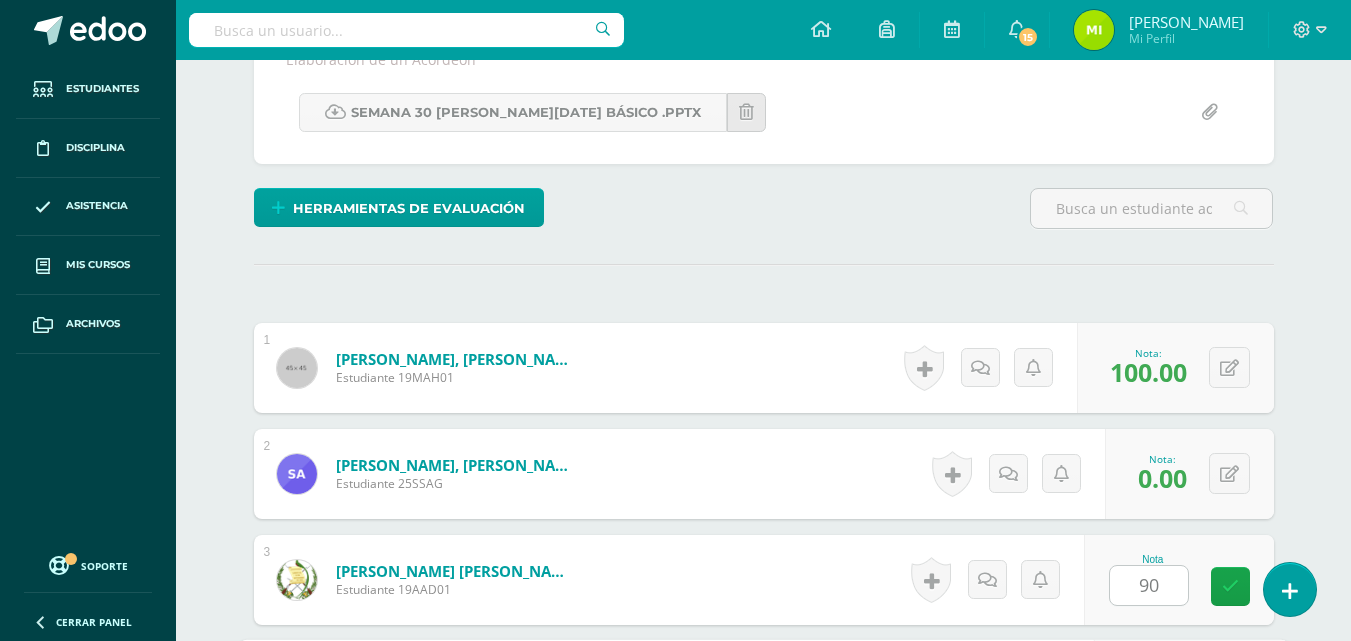 scroll, scrollTop: 762, scrollLeft: 0, axis: vertical 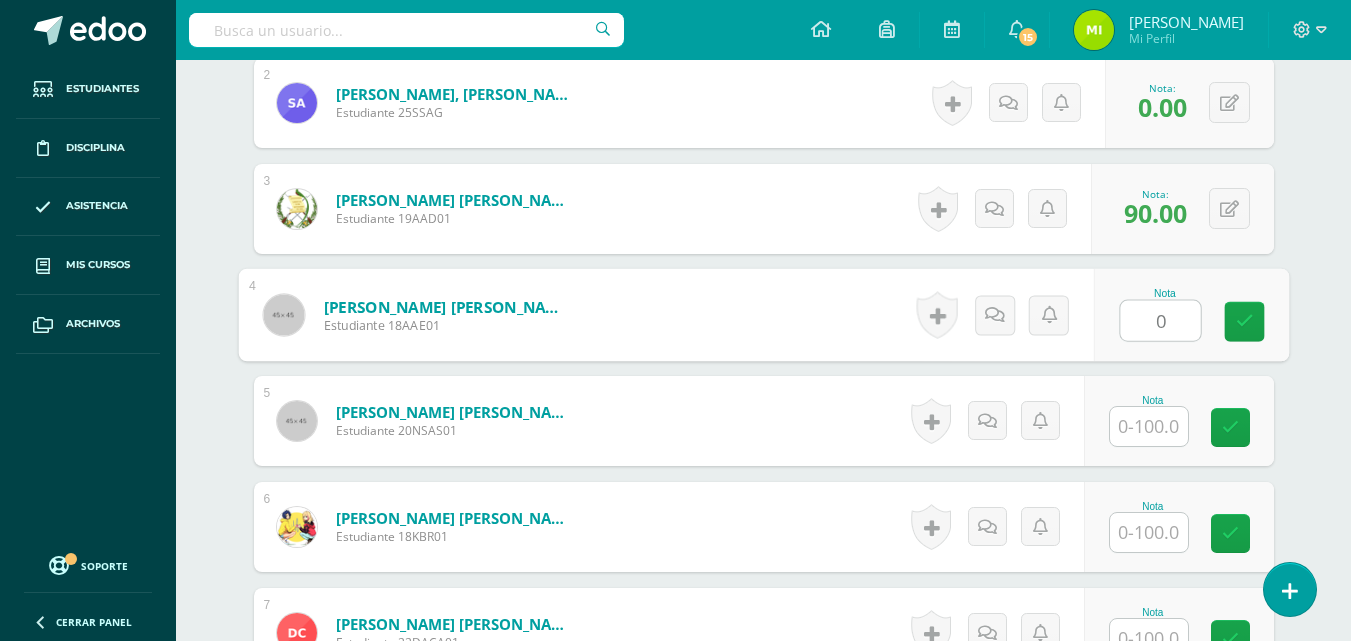 type on "0" 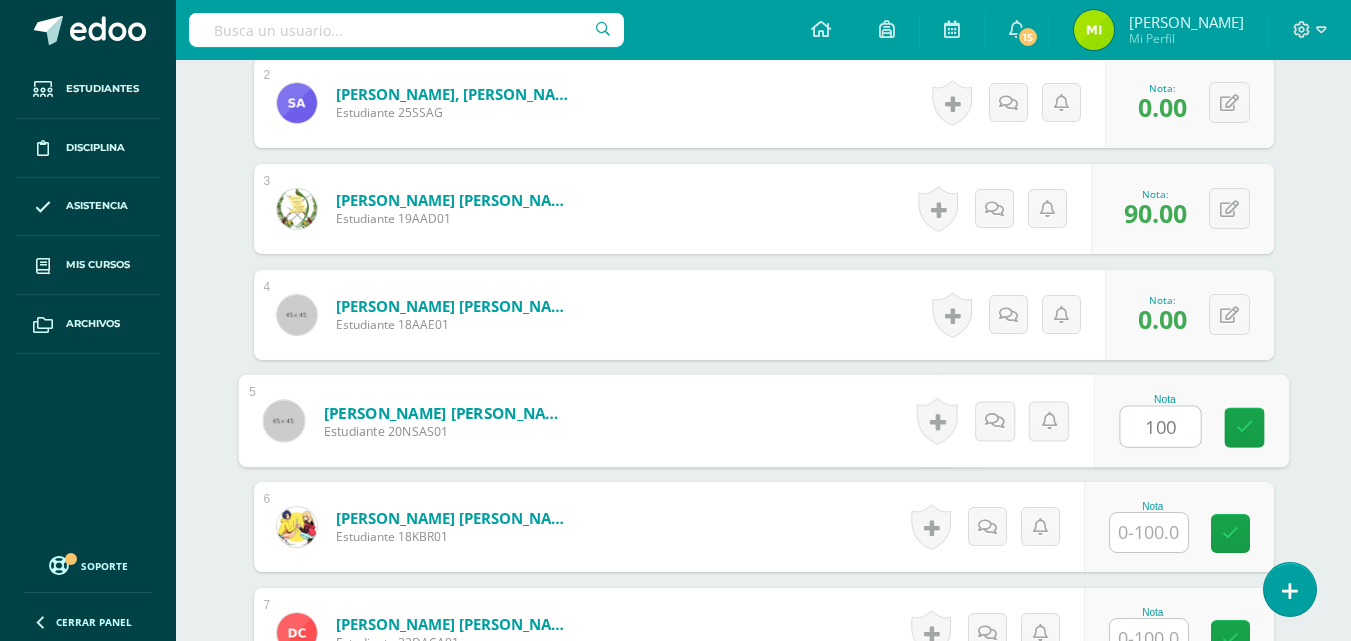 type on "100" 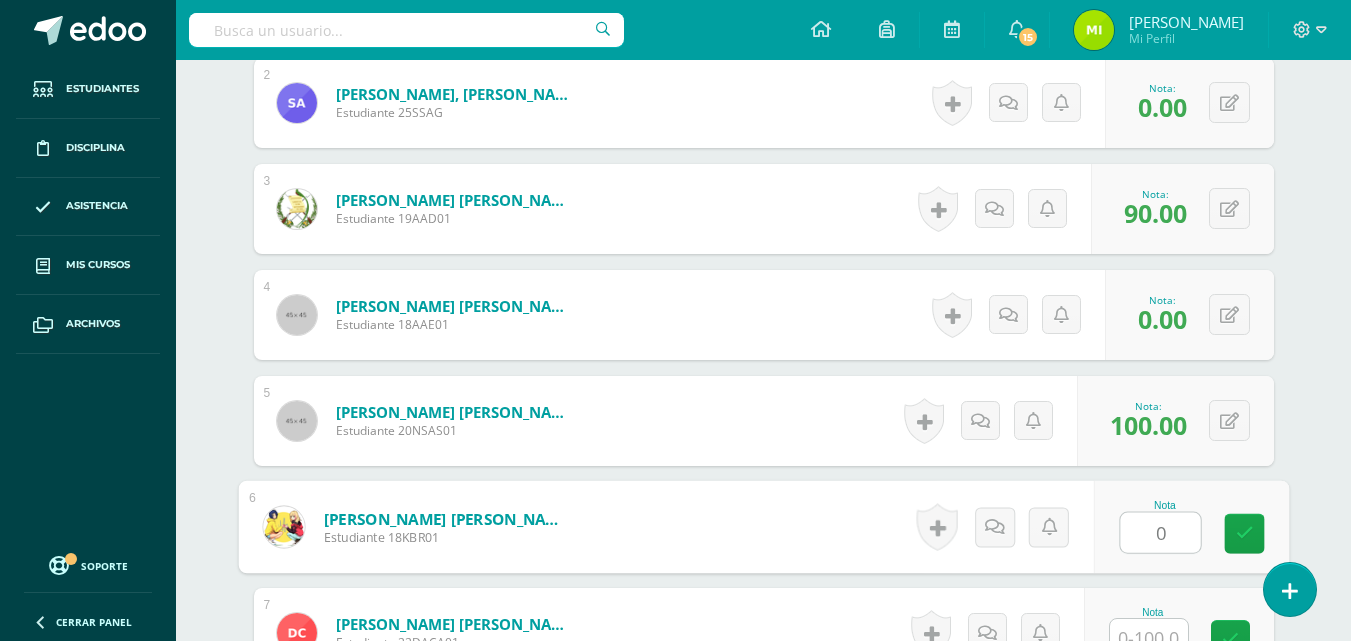 type on "0" 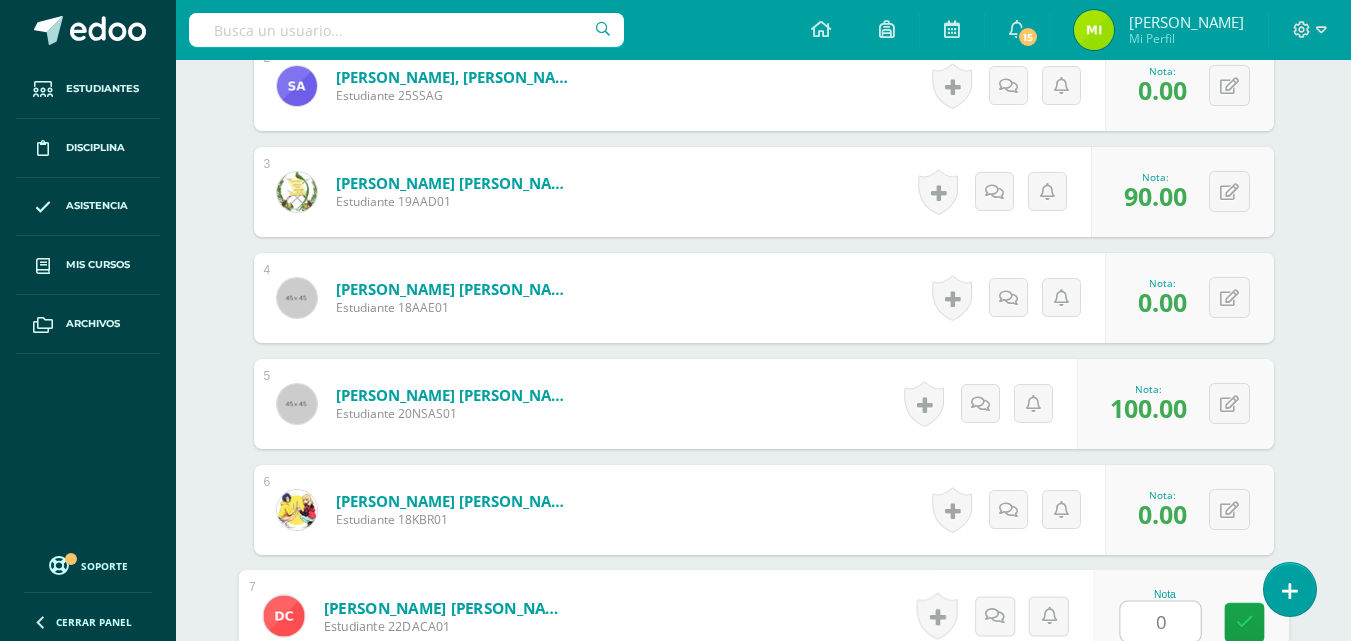 type on "0" 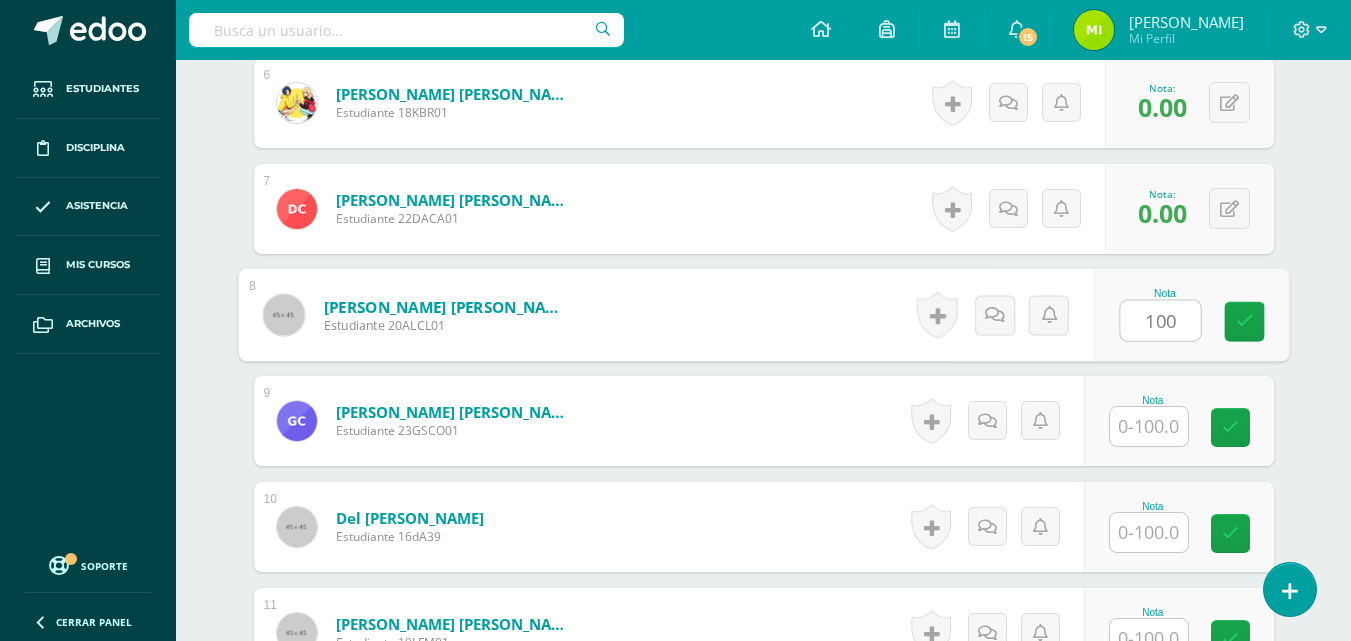 type on "100" 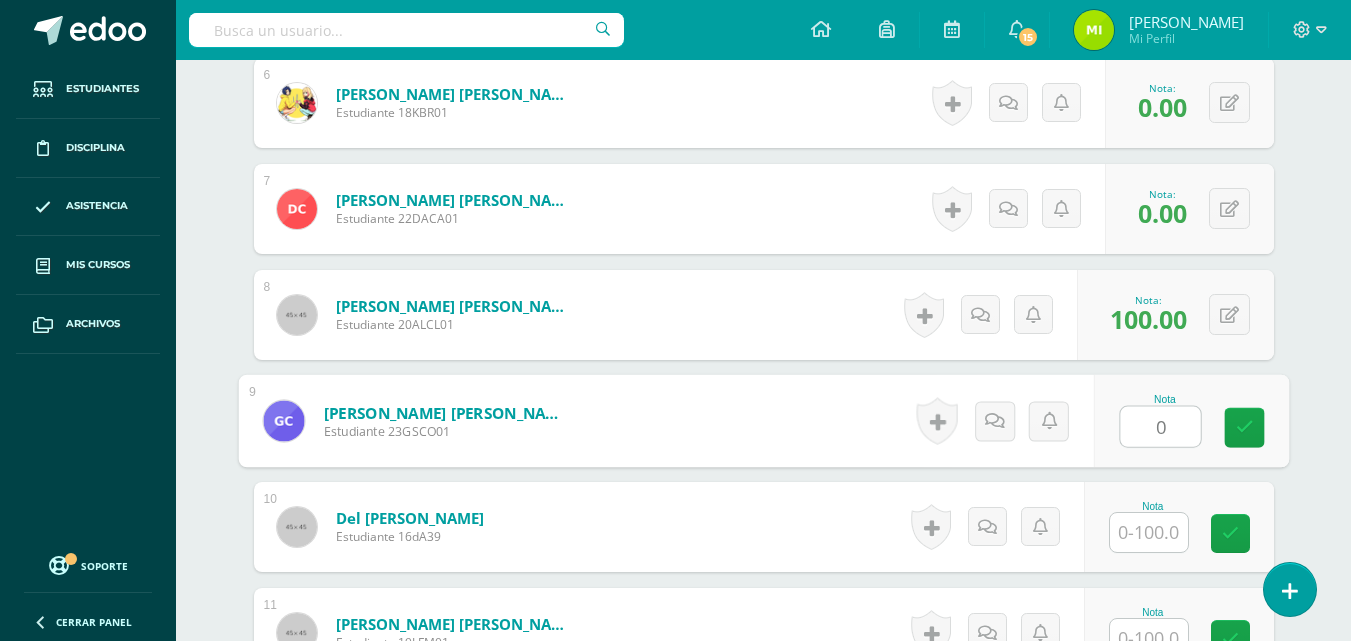 type on "0" 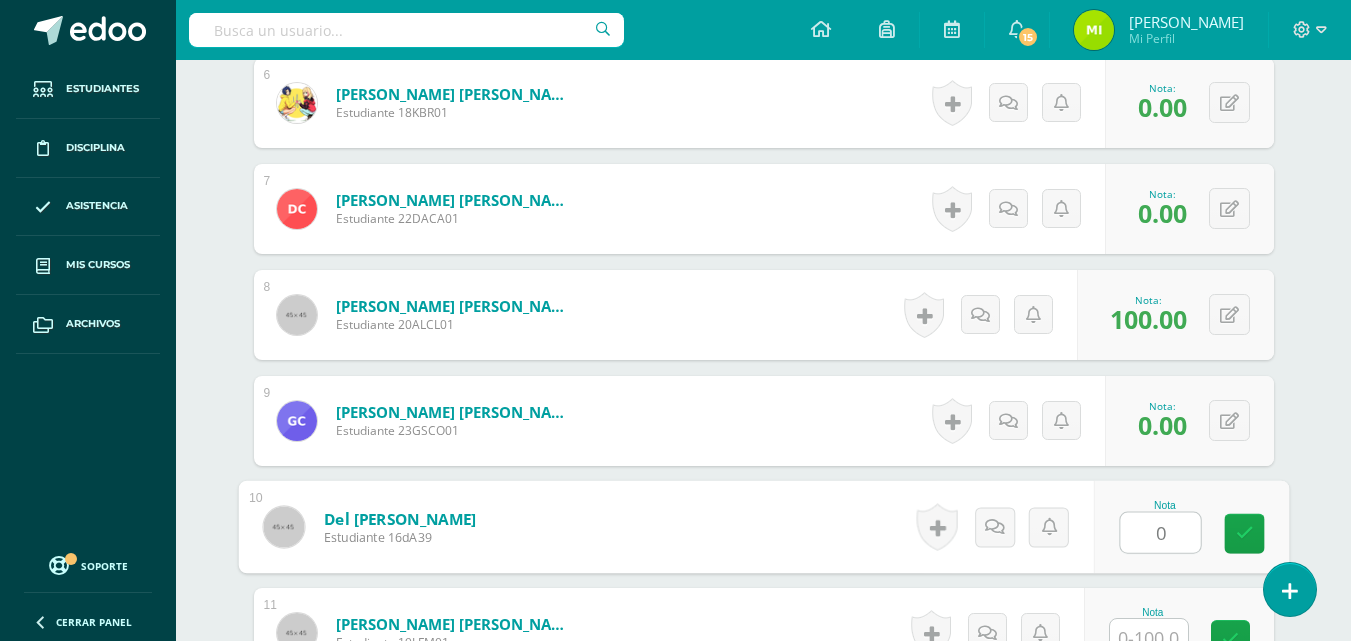 type on "0" 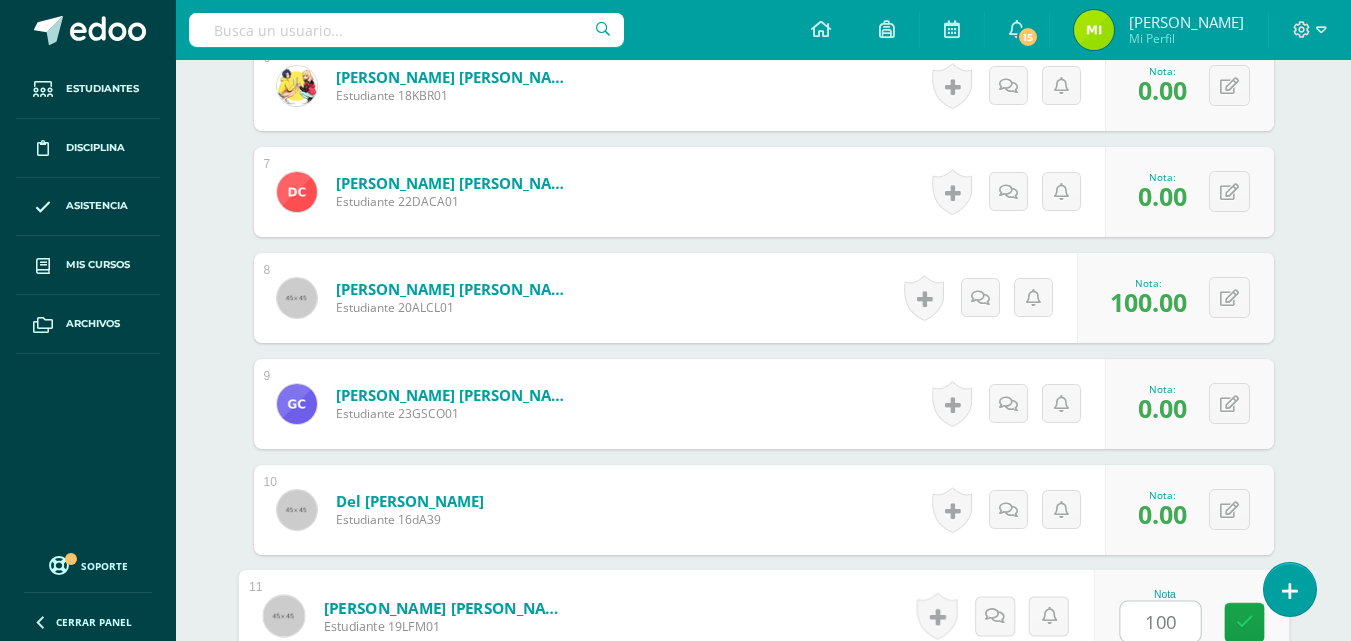 type on "100" 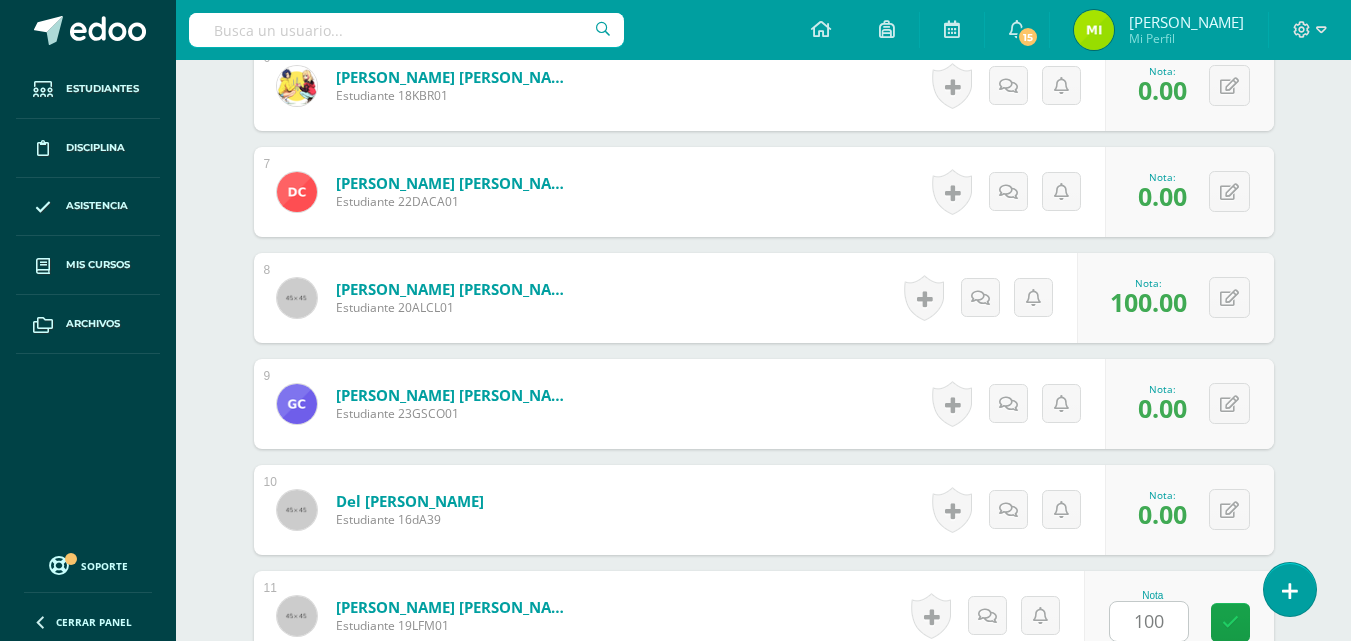 scroll, scrollTop: 1610, scrollLeft: 0, axis: vertical 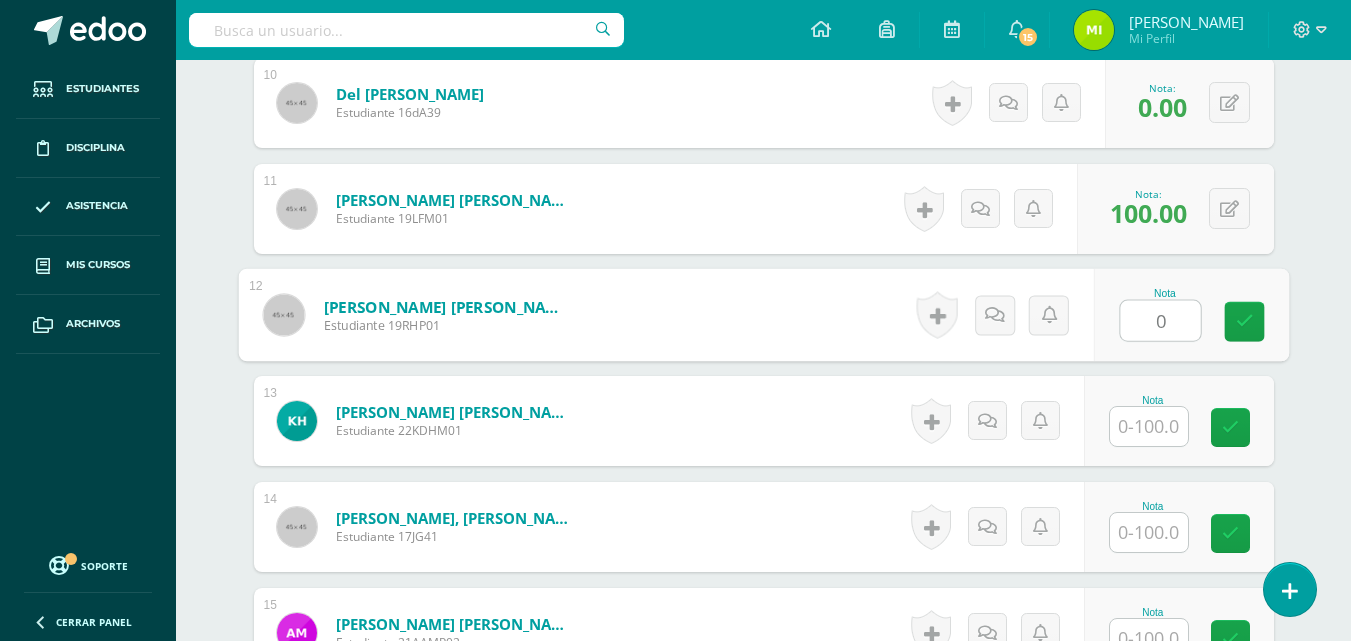 type on "0" 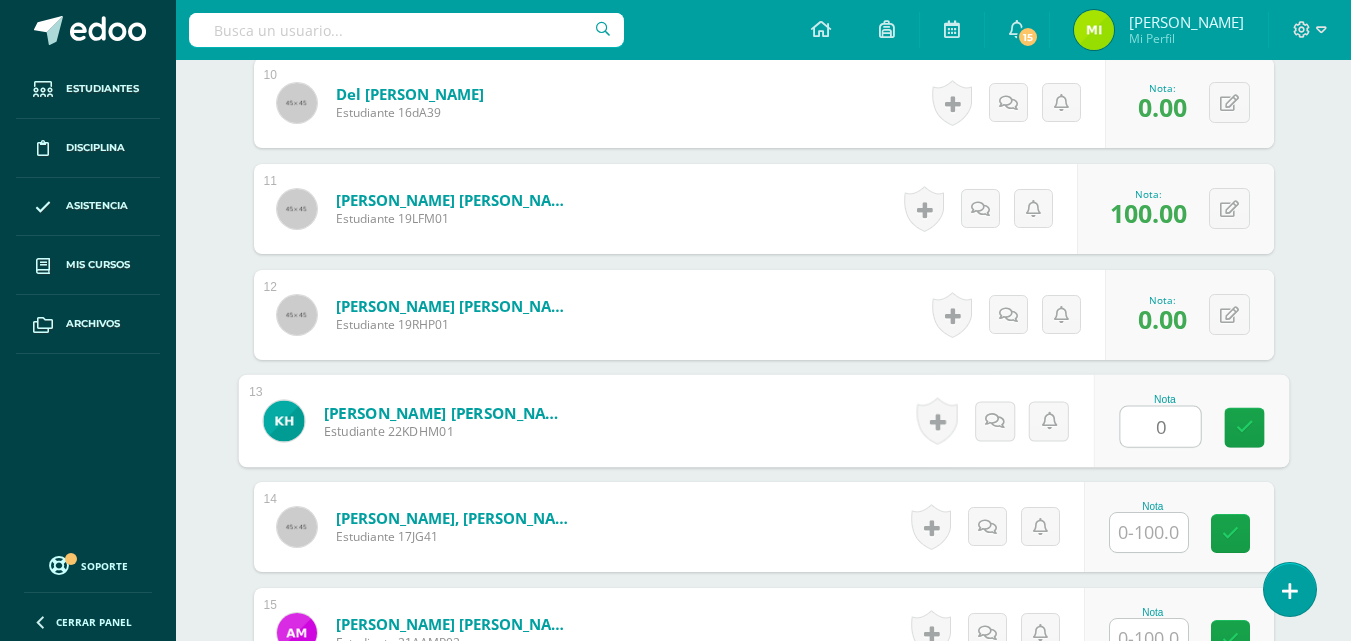 type on "0" 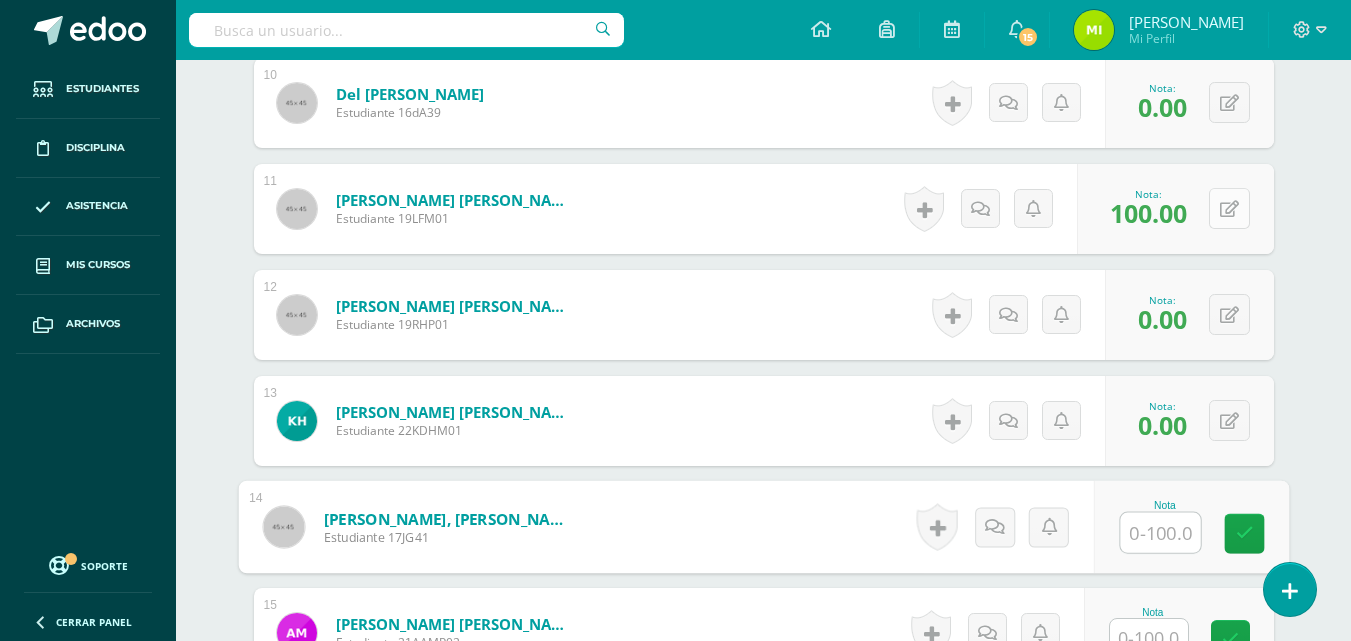 click at bounding box center [1229, 208] 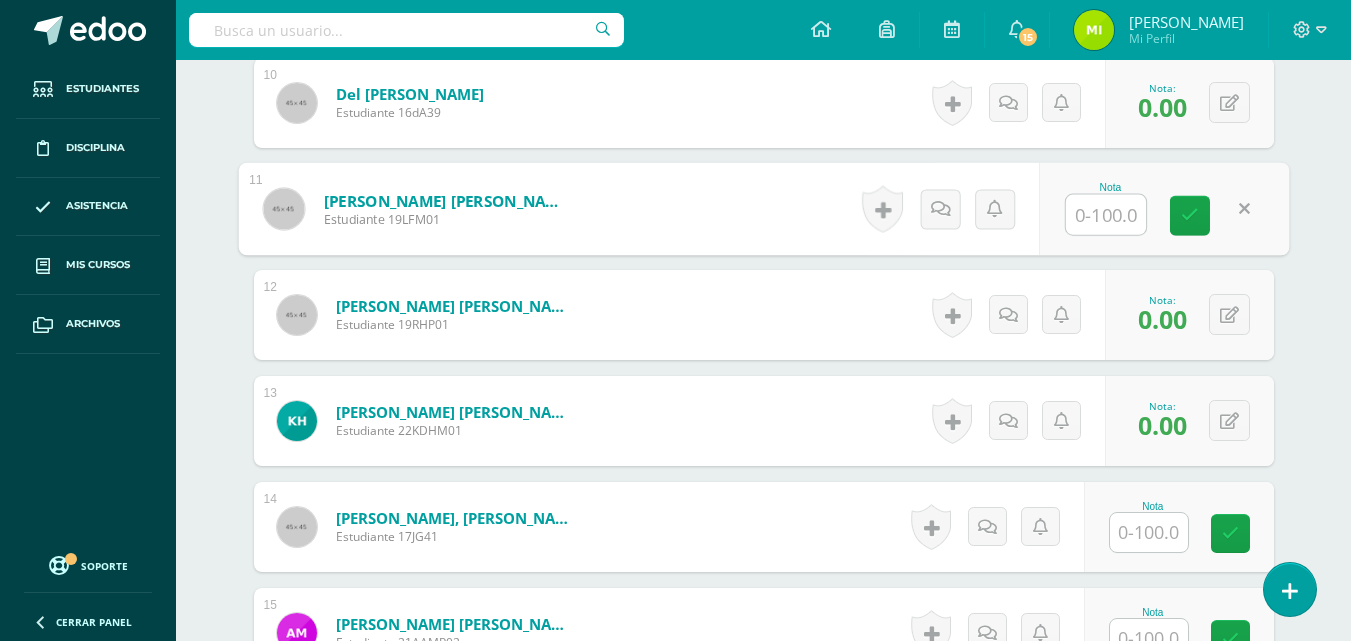 type on "0" 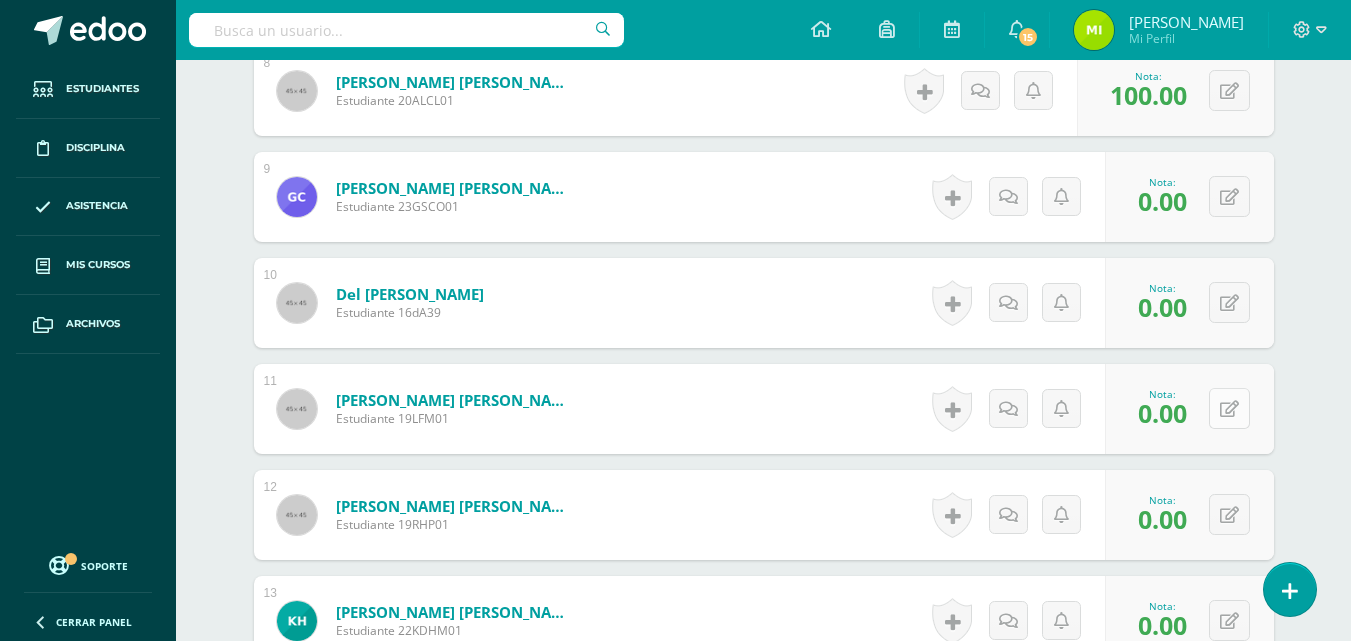 scroll, scrollTop: 1310, scrollLeft: 0, axis: vertical 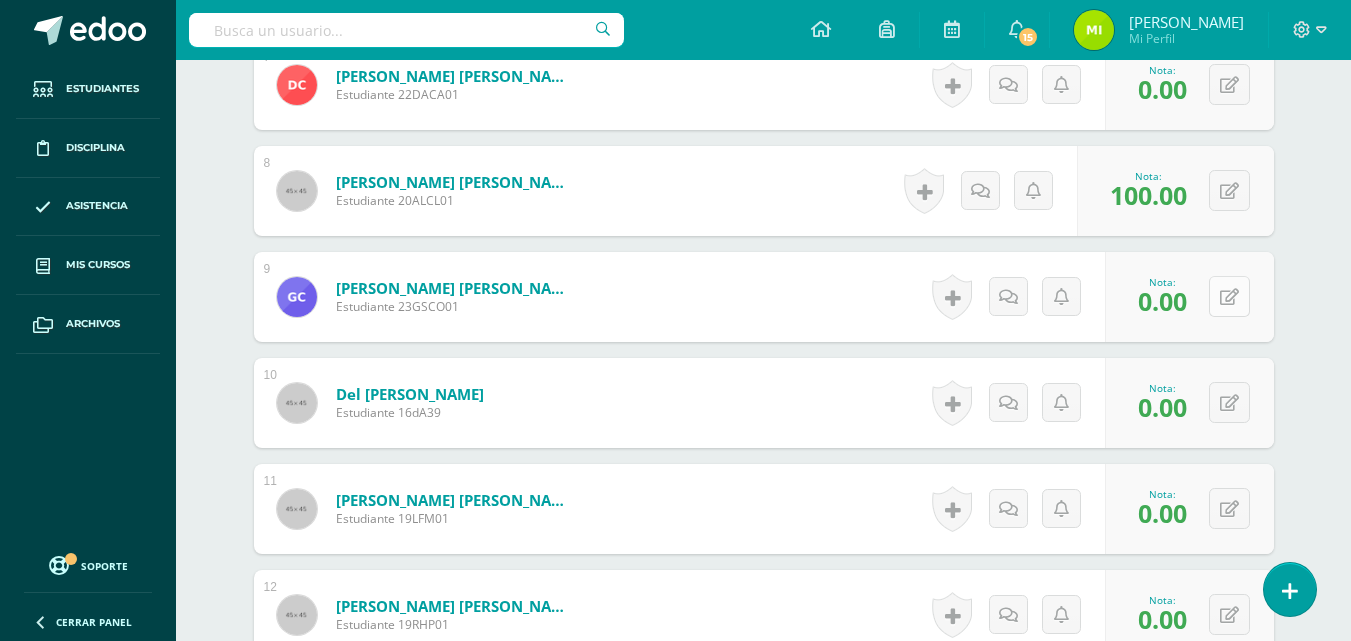 click at bounding box center (1229, 297) 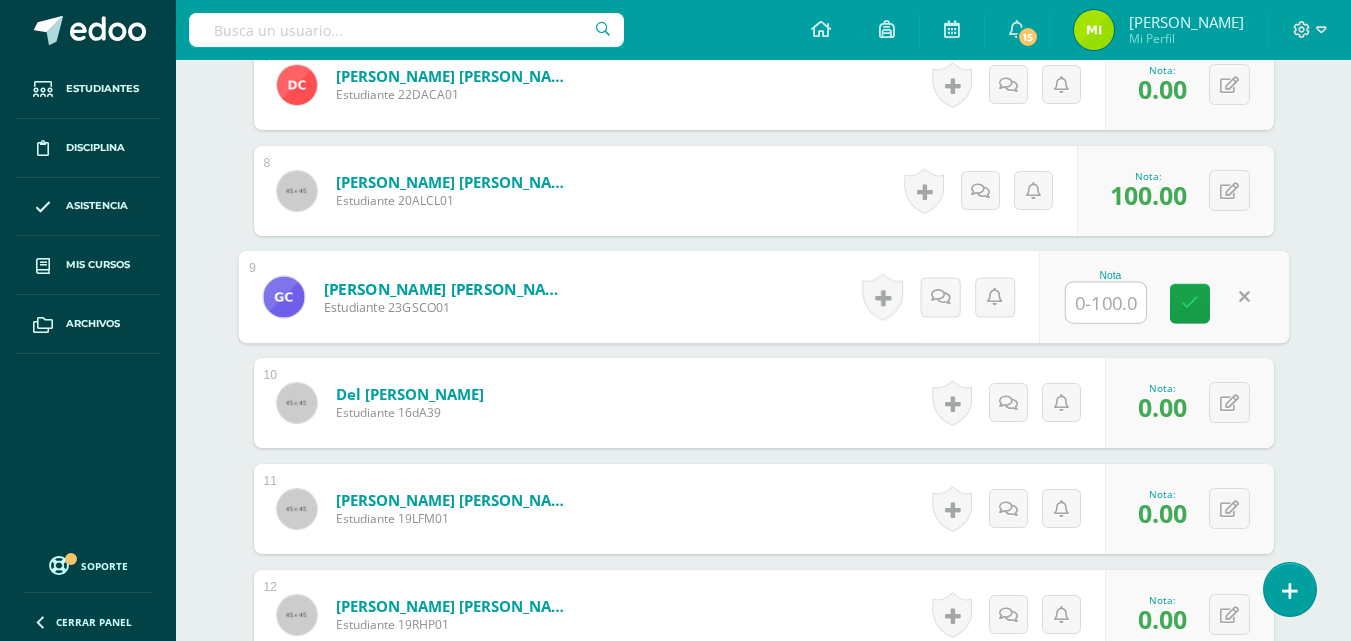 scroll, scrollTop: 1410, scrollLeft: 0, axis: vertical 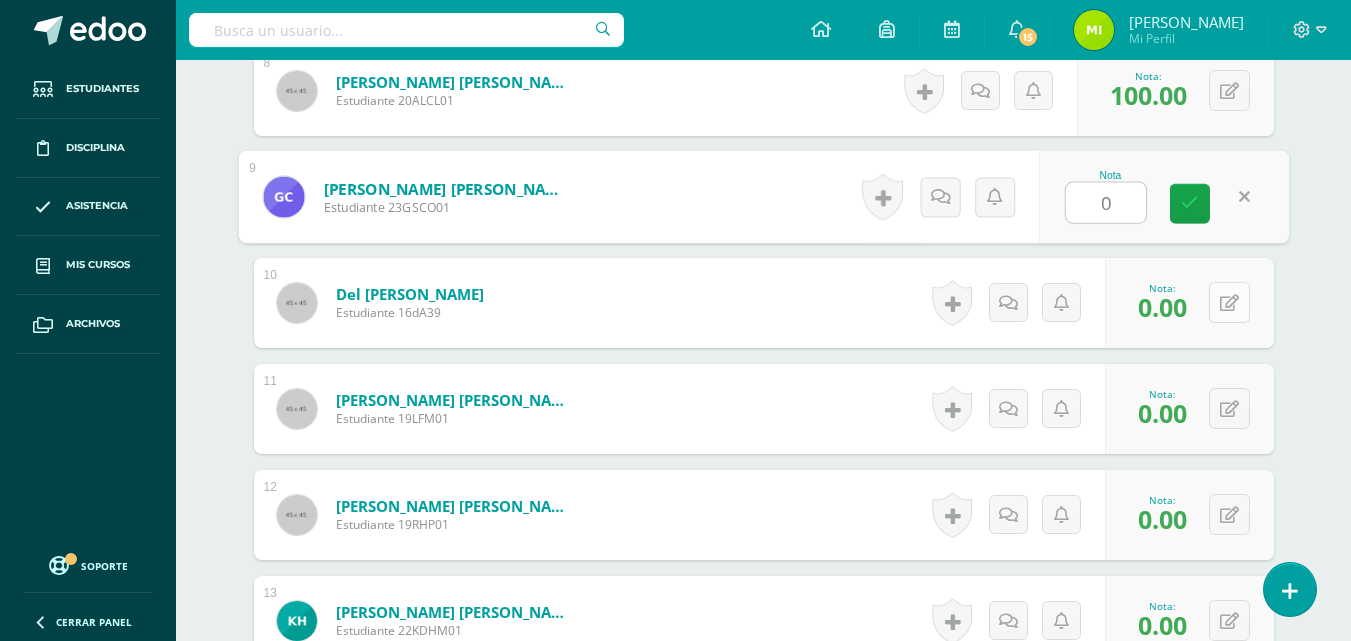 type on "0" 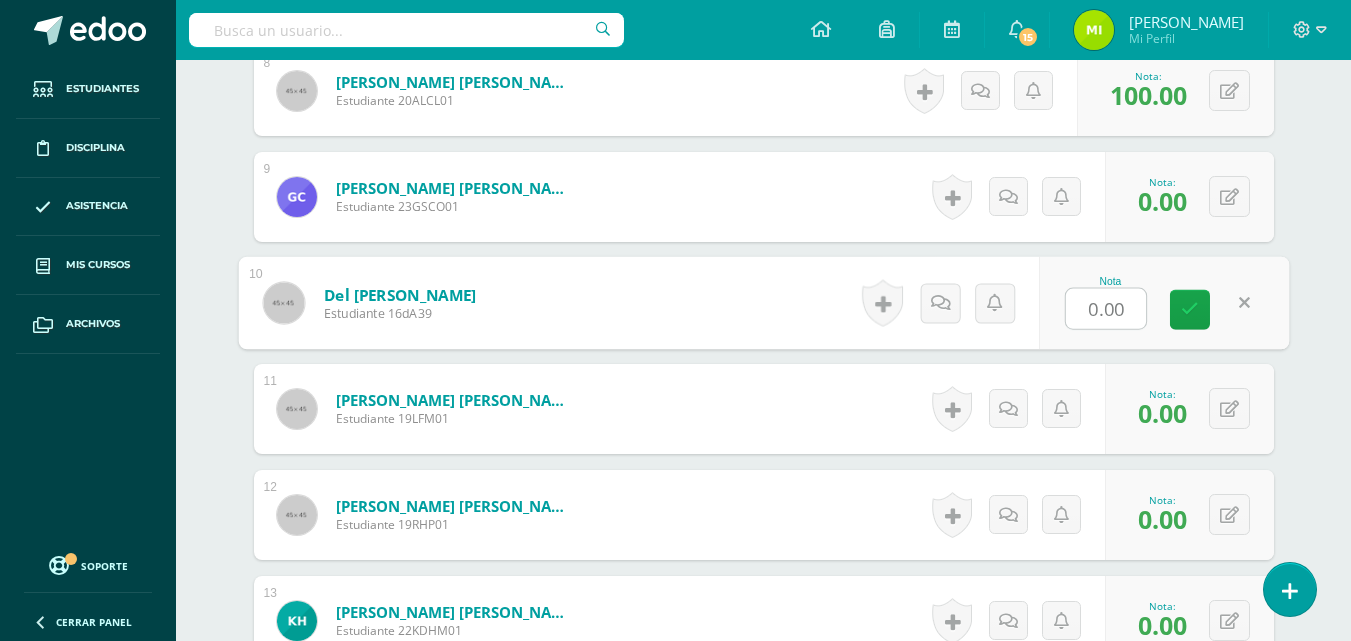 scroll, scrollTop: 1510, scrollLeft: 0, axis: vertical 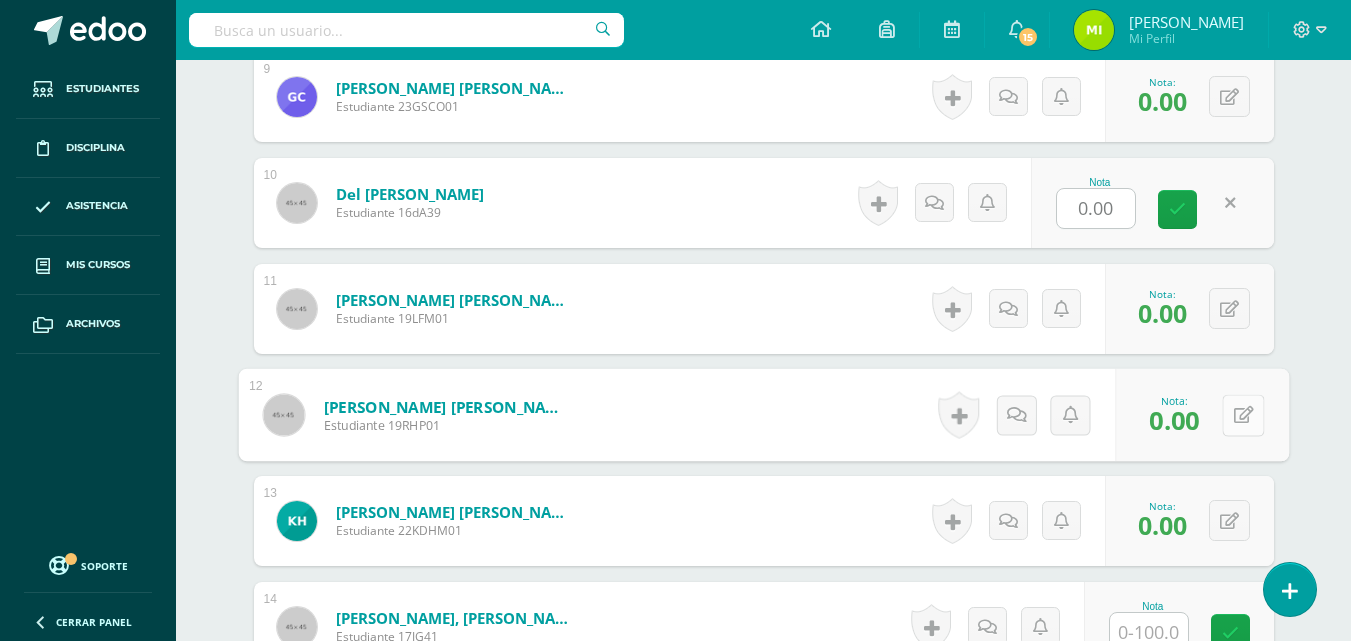 click at bounding box center (1243, 414) 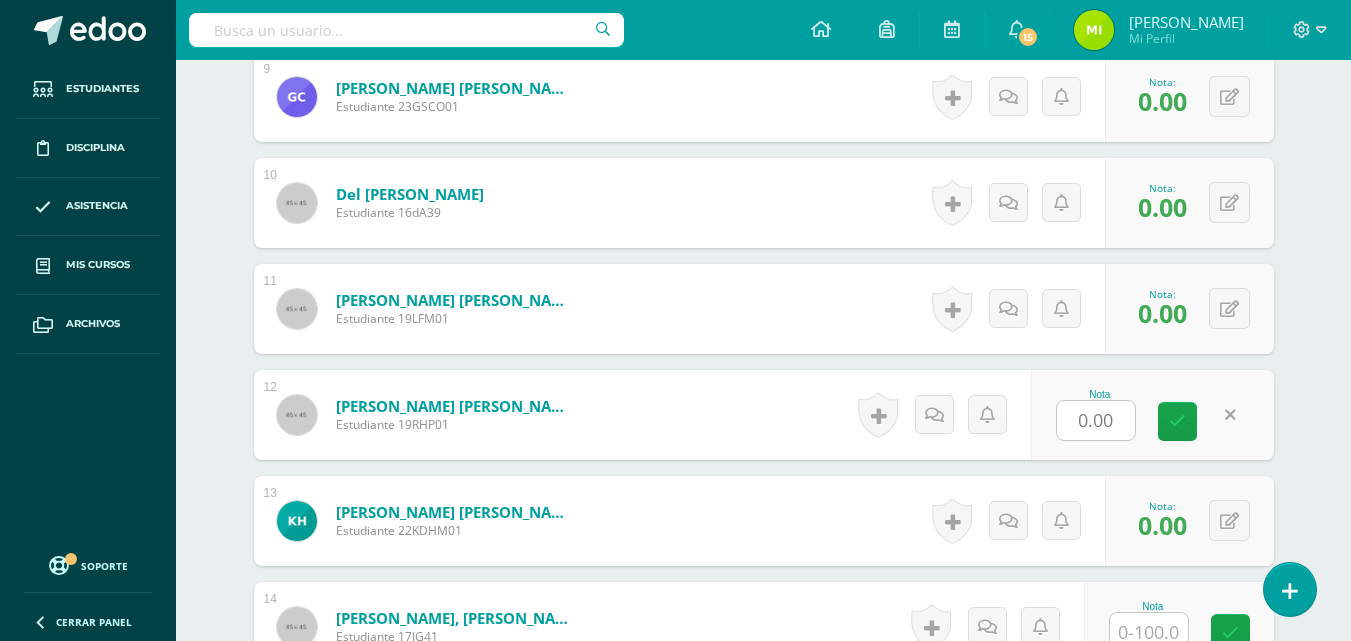 click on "Emprendimiento para la Productividad
Primero Básico Basicos "A"
Herramientas
Detalle de asistencias
Actividad
Anuncios
Actividades
Estudiantes
Planificación
Dosificación
Conferencias
¿Estás seguro que quieres  eliminar  esta actividad?
Esto borrará la actividad y cualquier nota que hayas registrado
permanentemente. Esta acción no se puede revertir. Cancelar Eliminar
Administración de escalas de valoración
escala de valoración
Aún no has creado una escala de valoración.
Cancelar Agregar nueva escala de valoración: Cancelar" at bounding box center (763, 202) 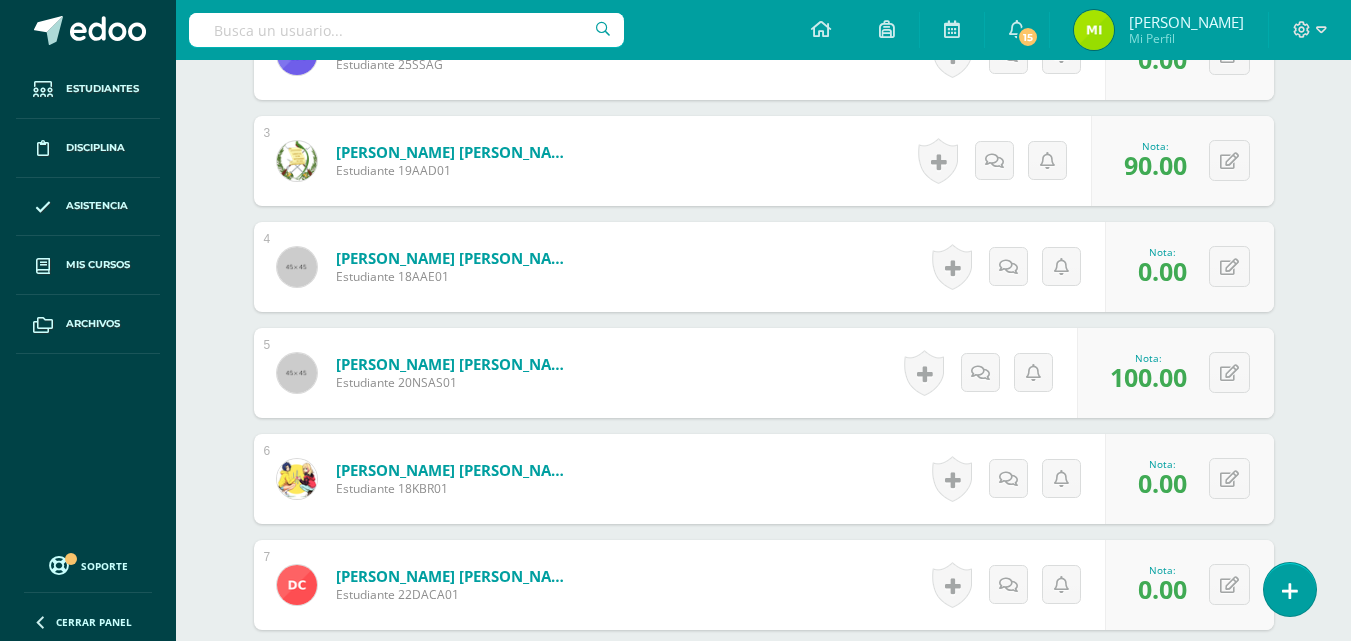 scroll, scrollTop: 910, scrollLeft: 0, axis: vertical 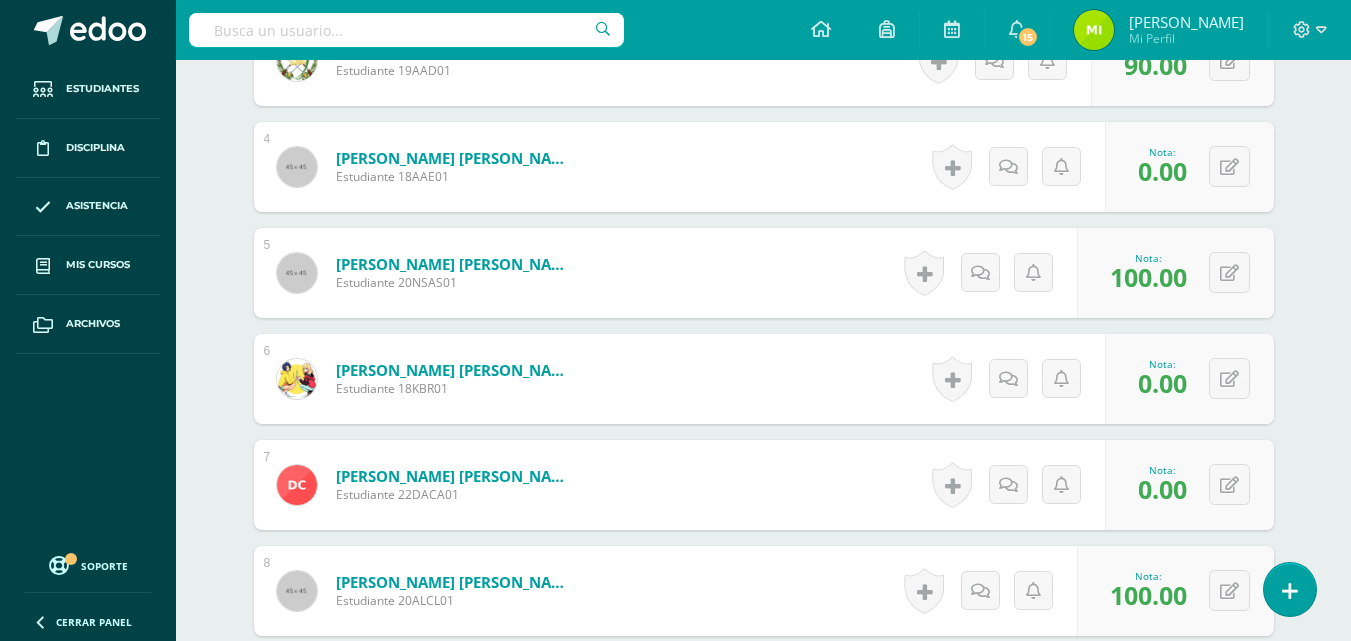 click on "0
[GEOGRAPHIC_DATA]
Logros obtenidos
Aún no hay logros agregados
Nota:
0.00" at bounding box center [1189, 485] 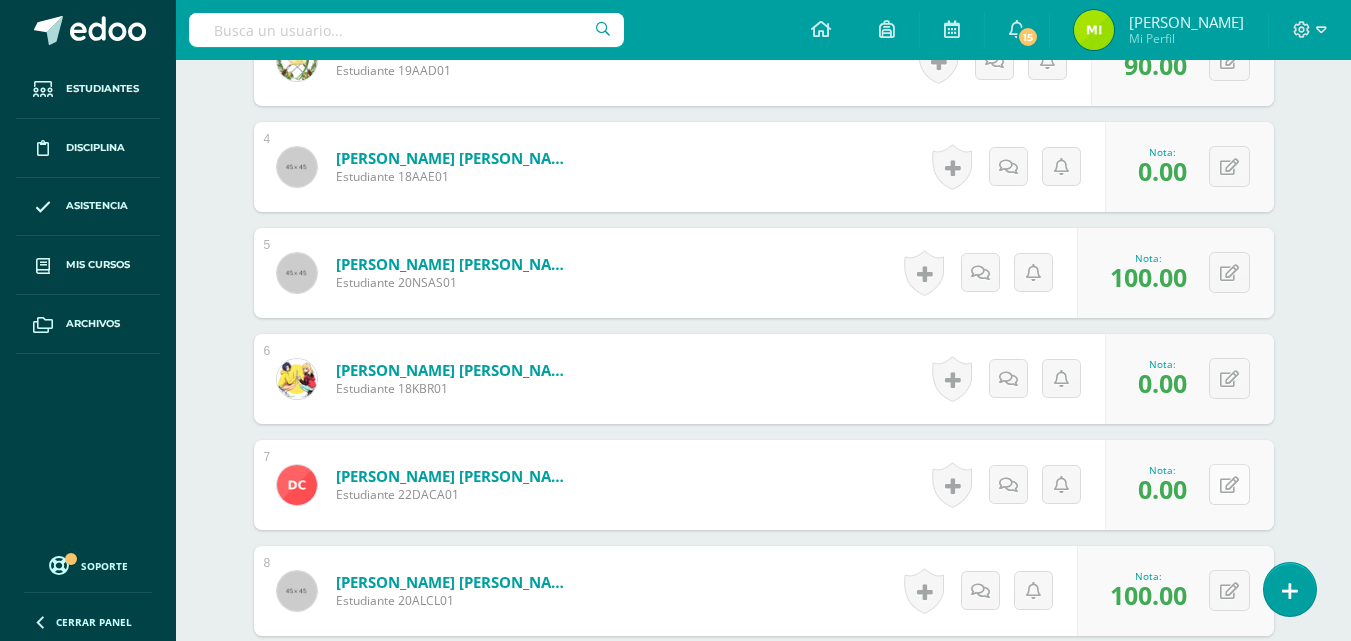 click at bounding box center [1229, 485] 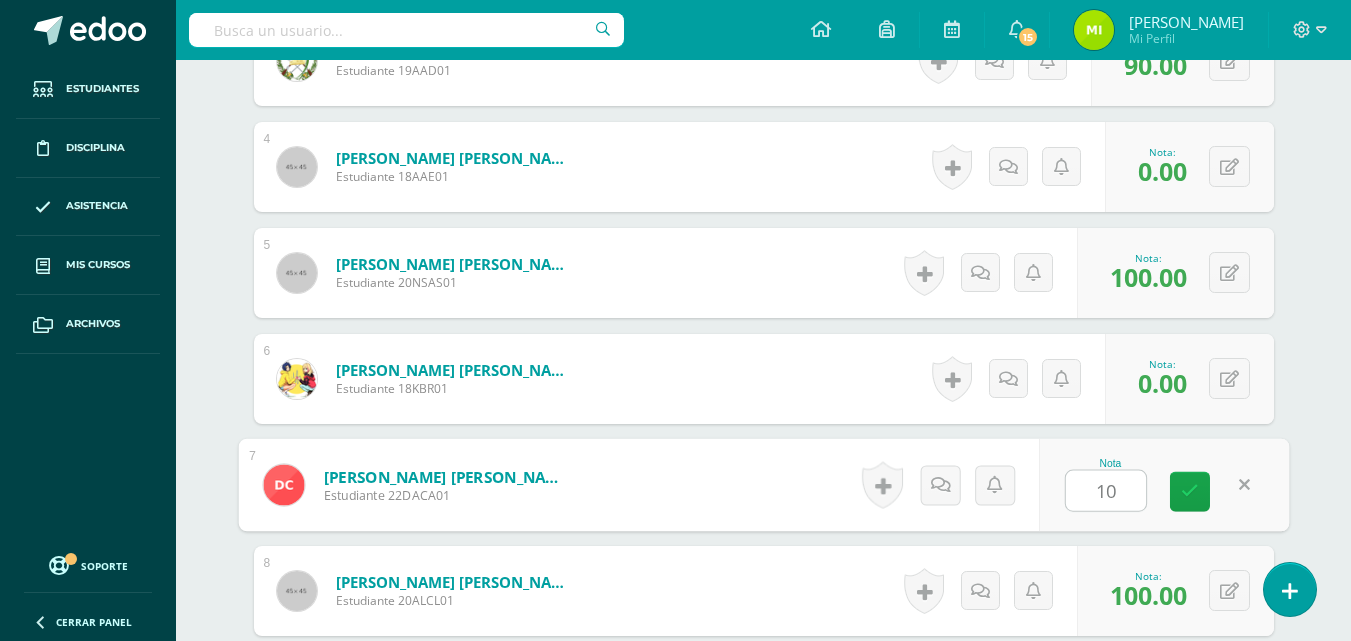 type on "100" 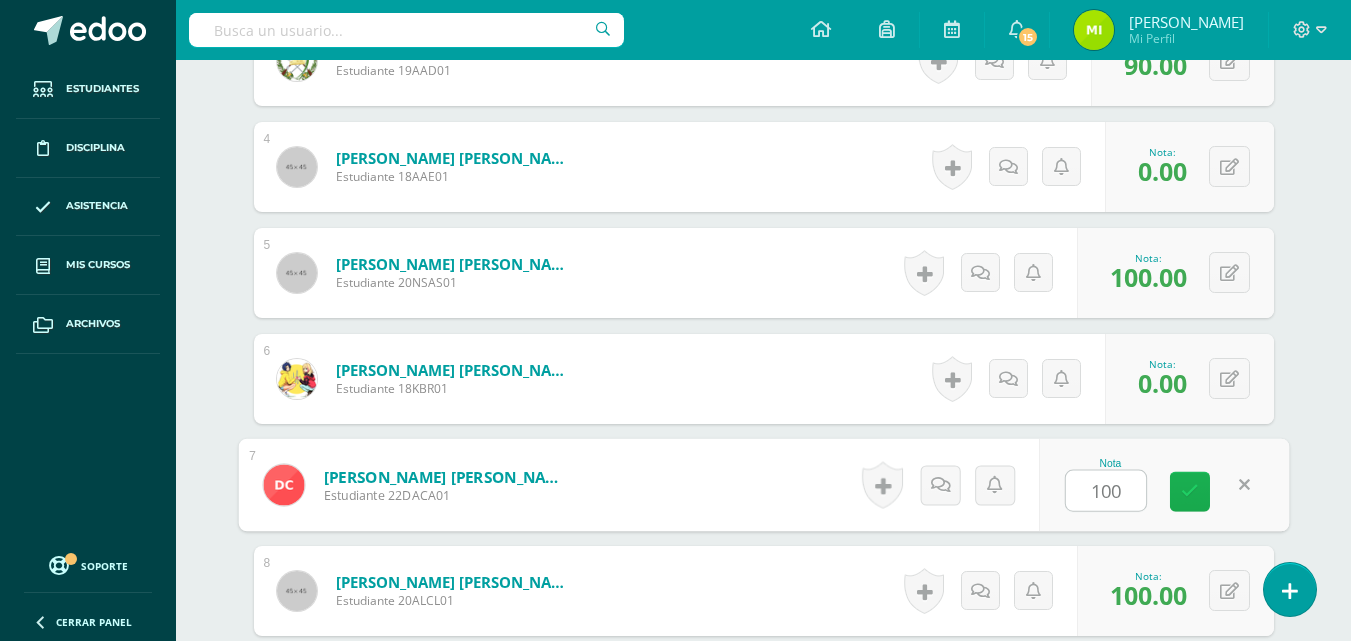click at bounding box center (1190, 491) 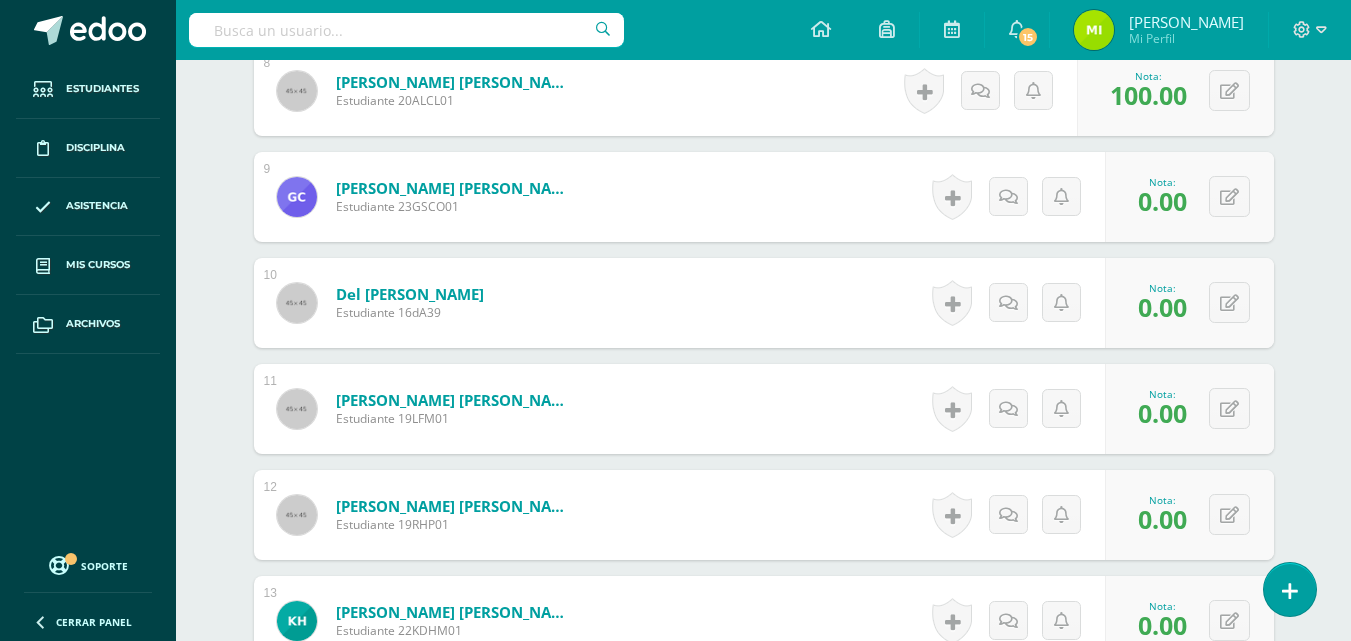 scroll, scrollTop: 1510, scrollLeft: 0, axis: vertical 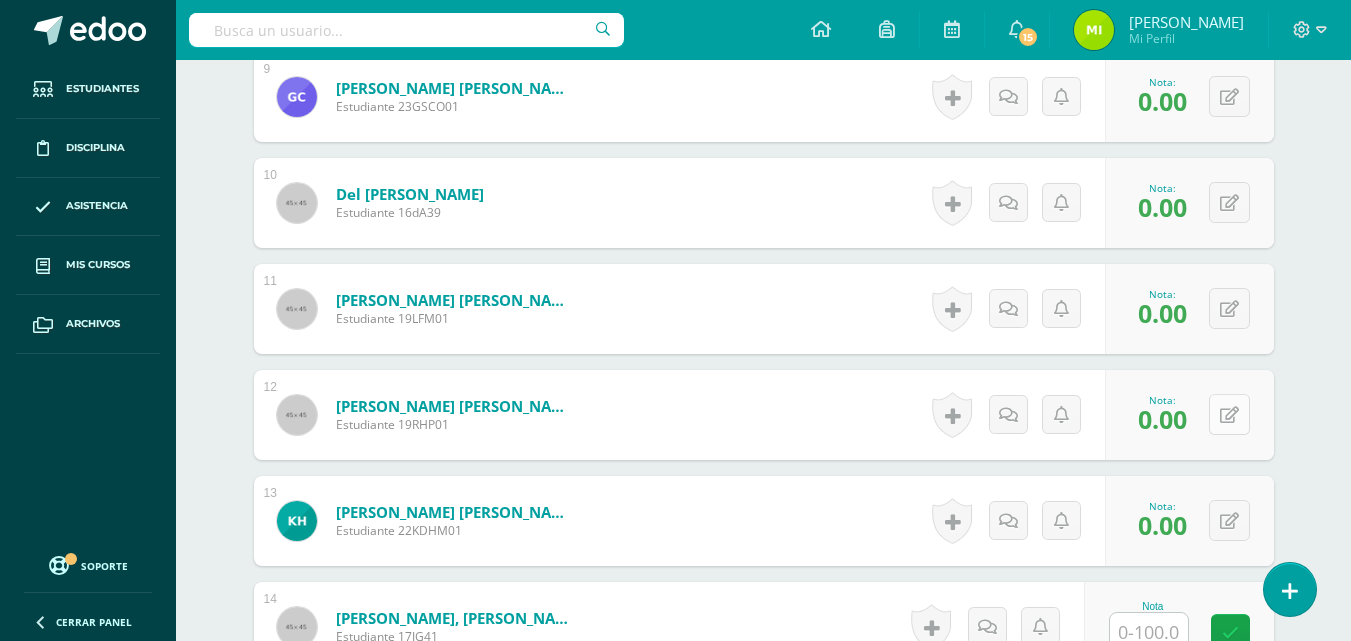 click at bounding box center (1229, 414) 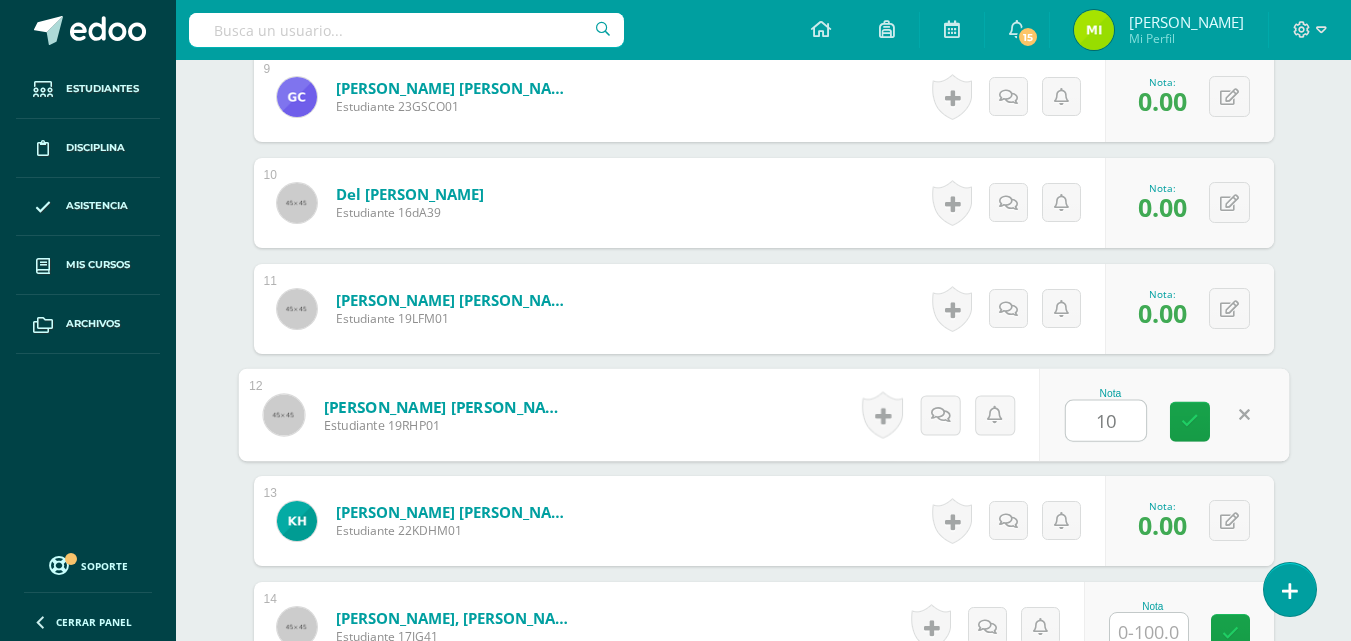type on "100" 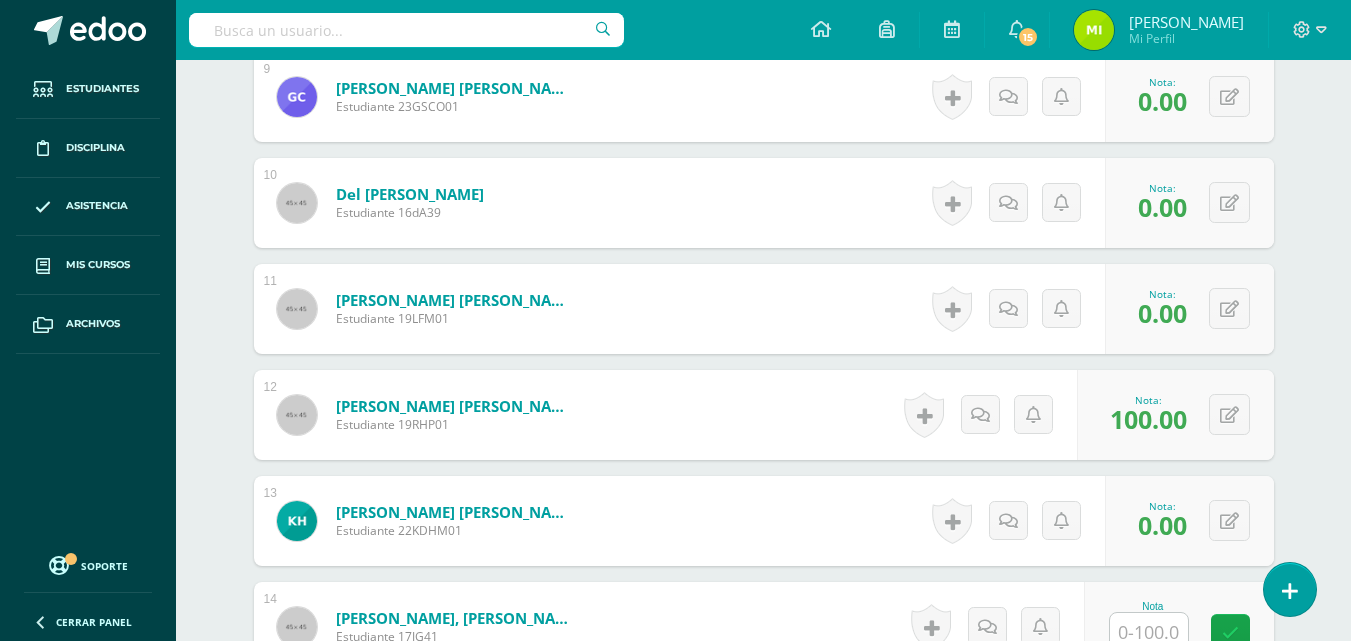 click at bounding box center [1149, 632] 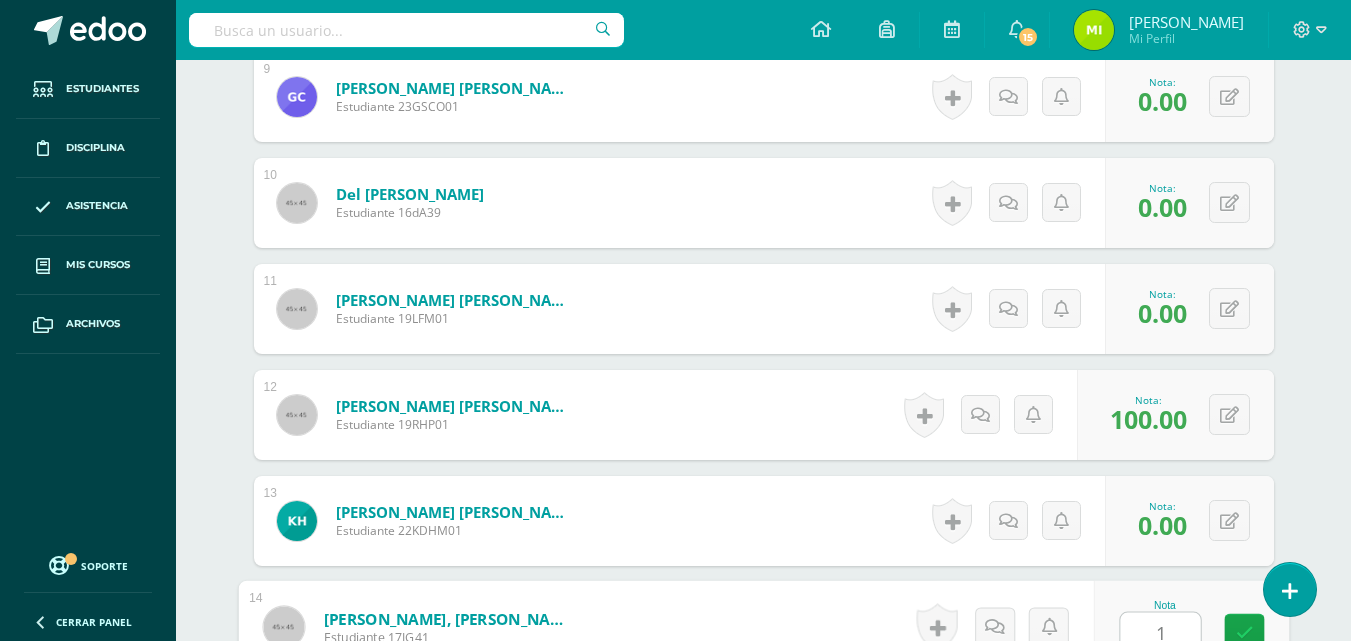 scroll, scrollTop: 1514, scrollLeft: 0, axis: vertical 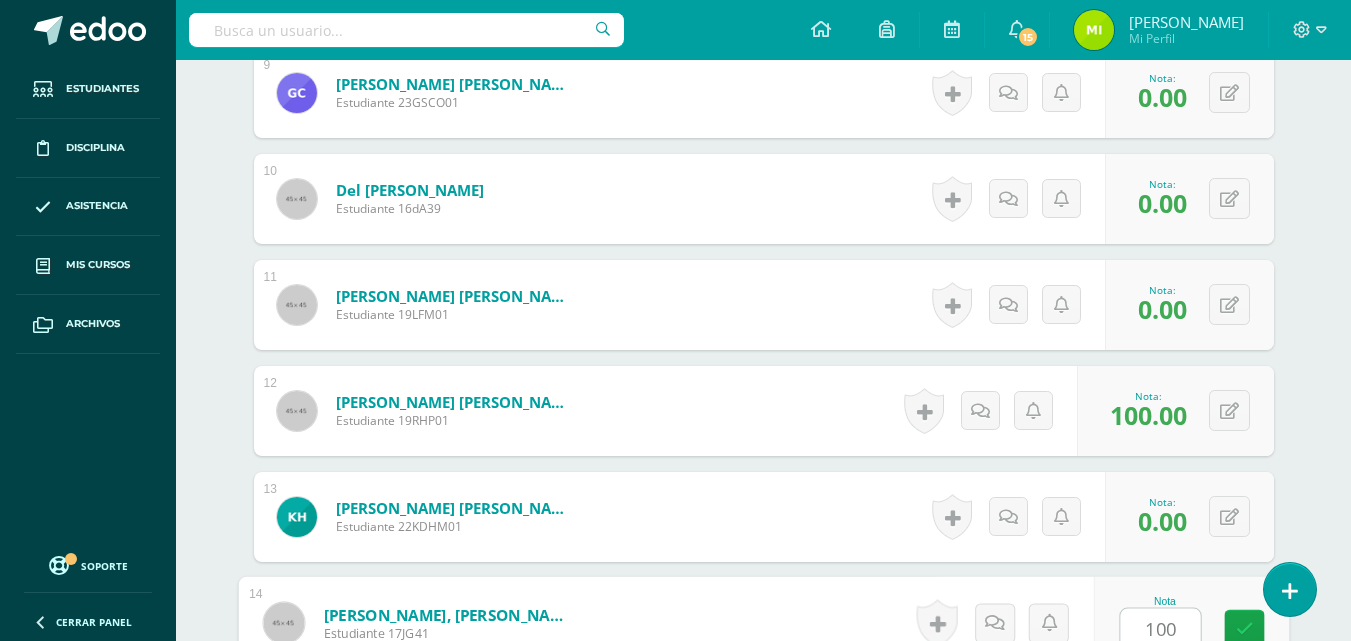 type on "100" 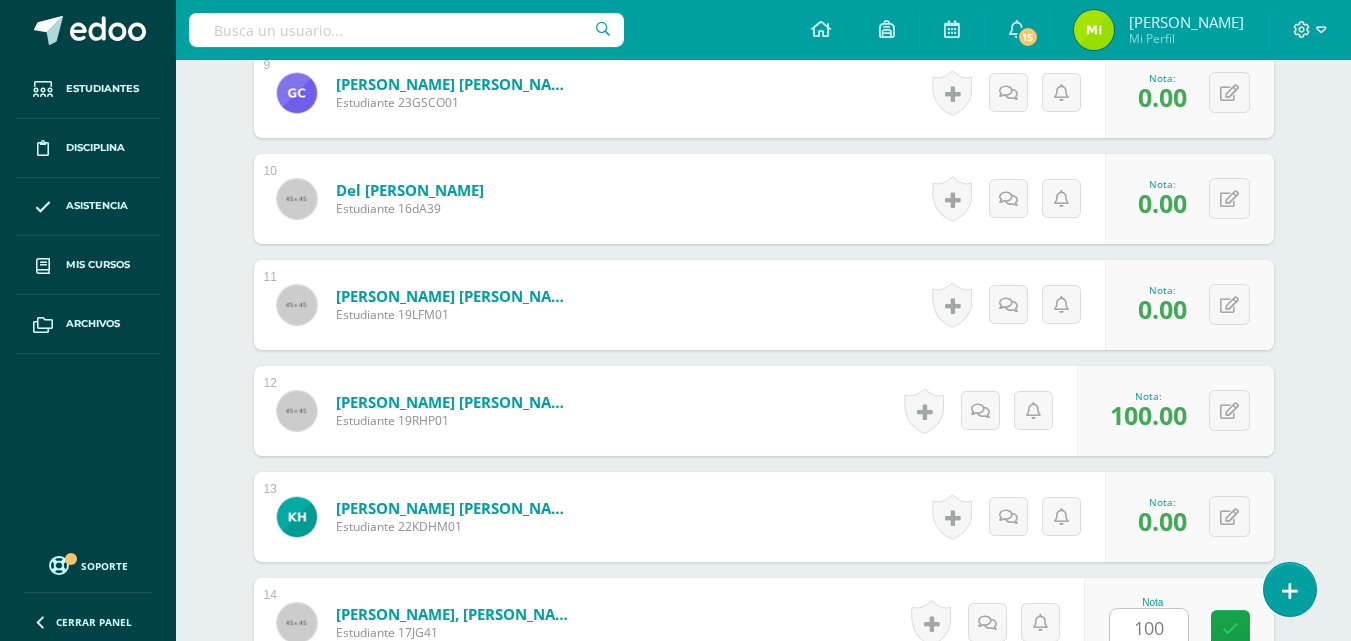 scroll, scrollTop: 1928, scrollLeft: 0, axis: vertical 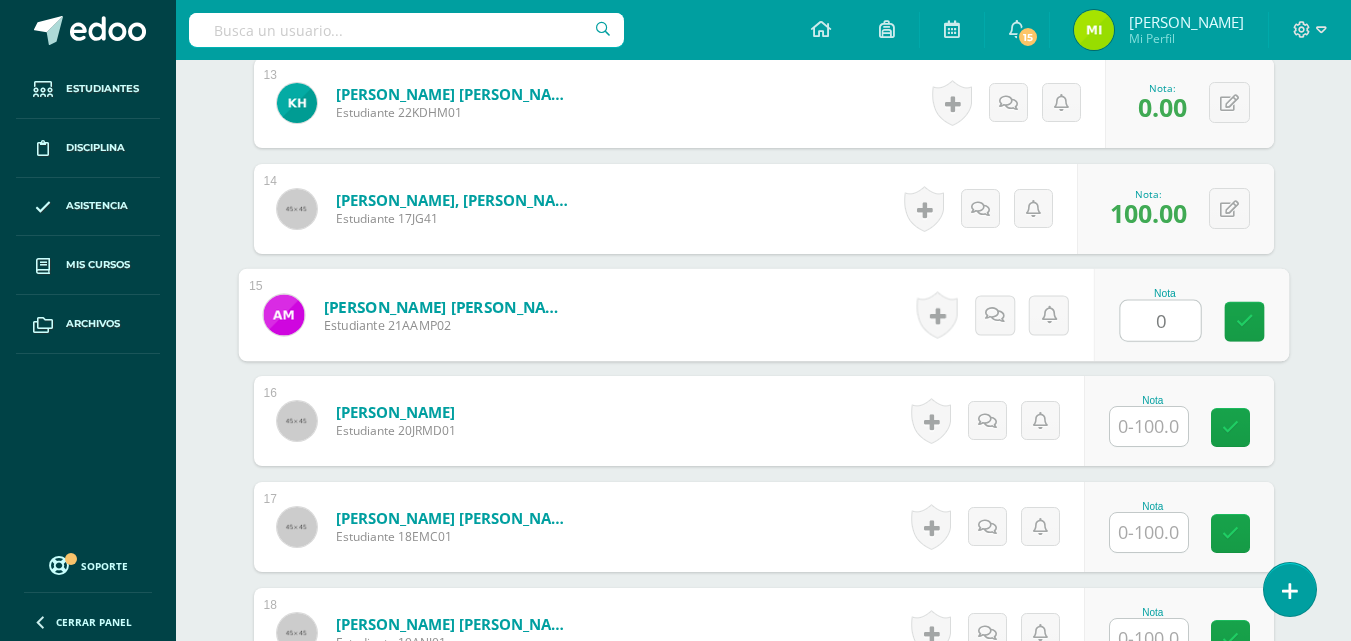type on "0" 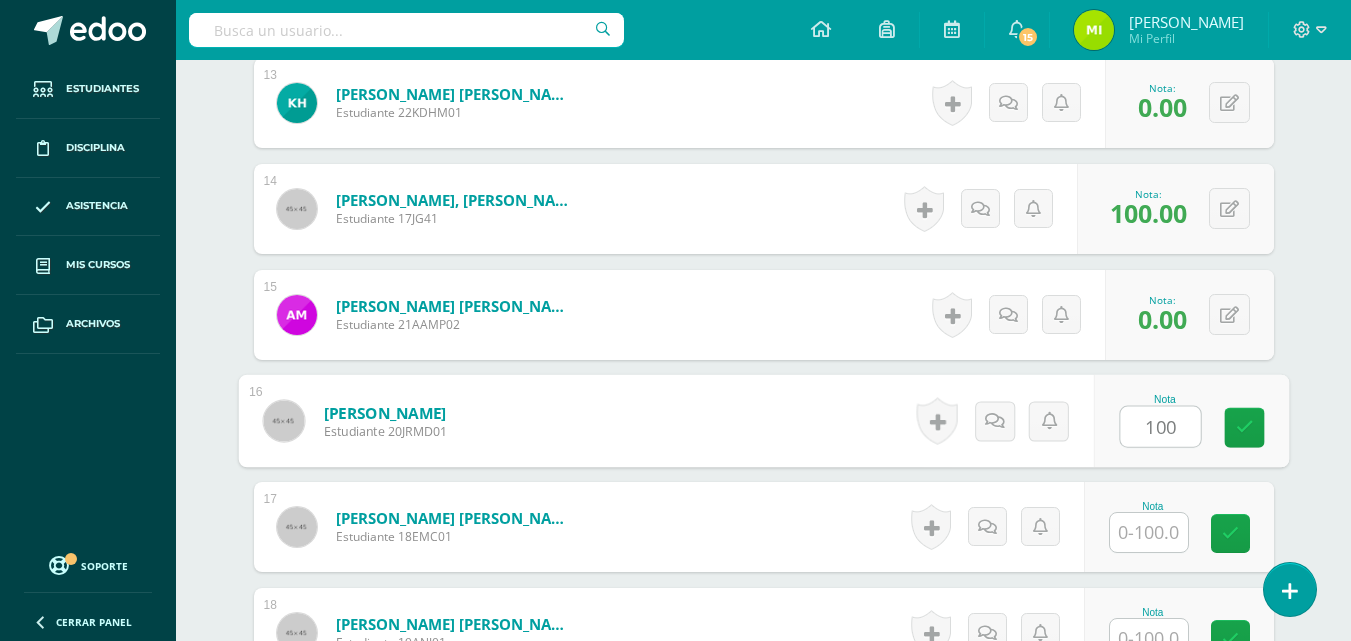 type on "100" 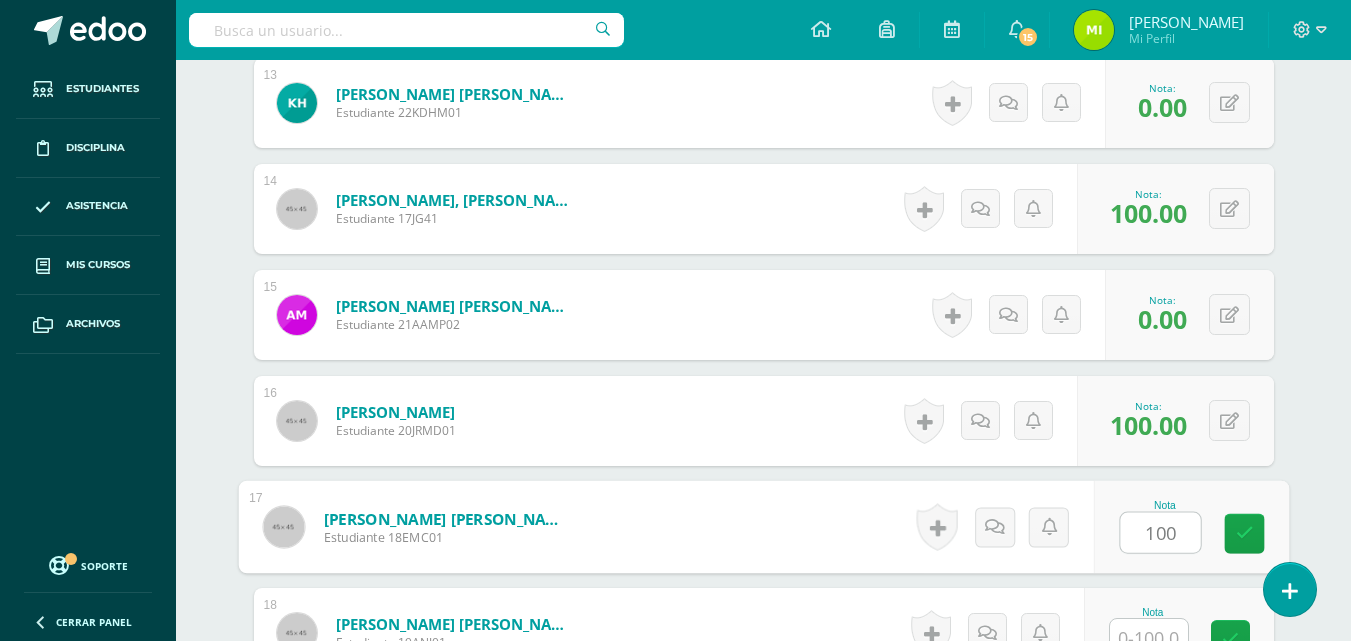 type on "100" 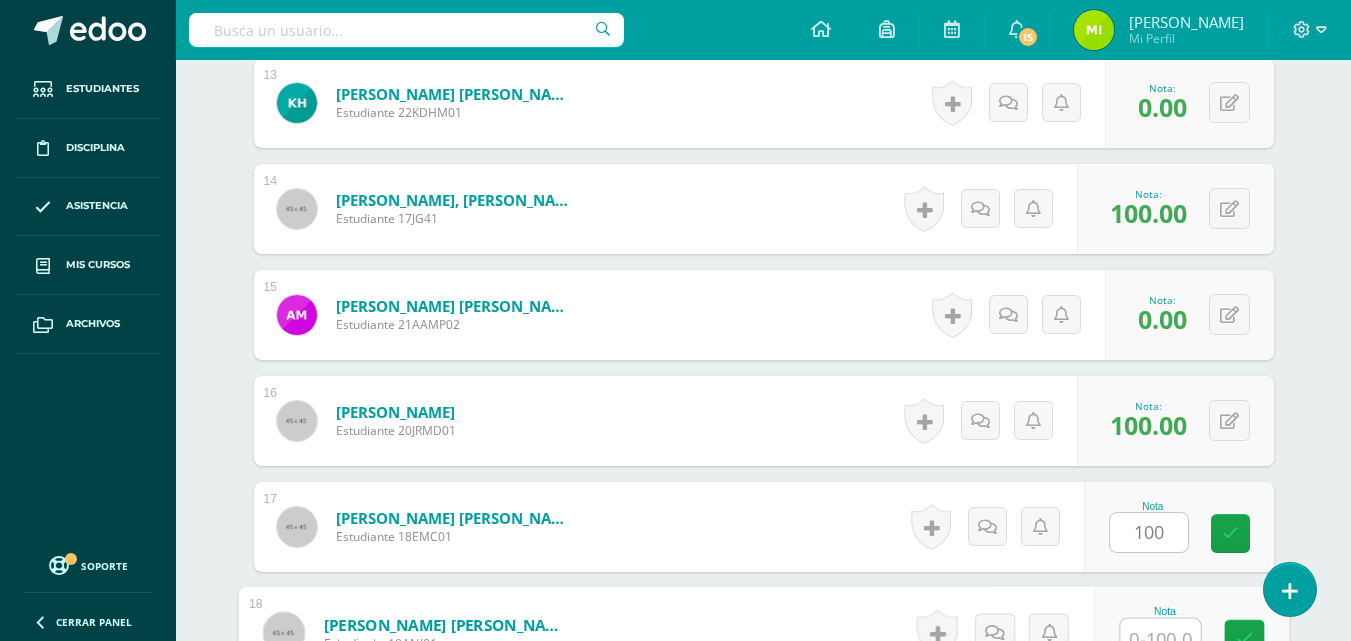scroll, scrollTop: 1945, scrollLeft: 0, axis: vertical 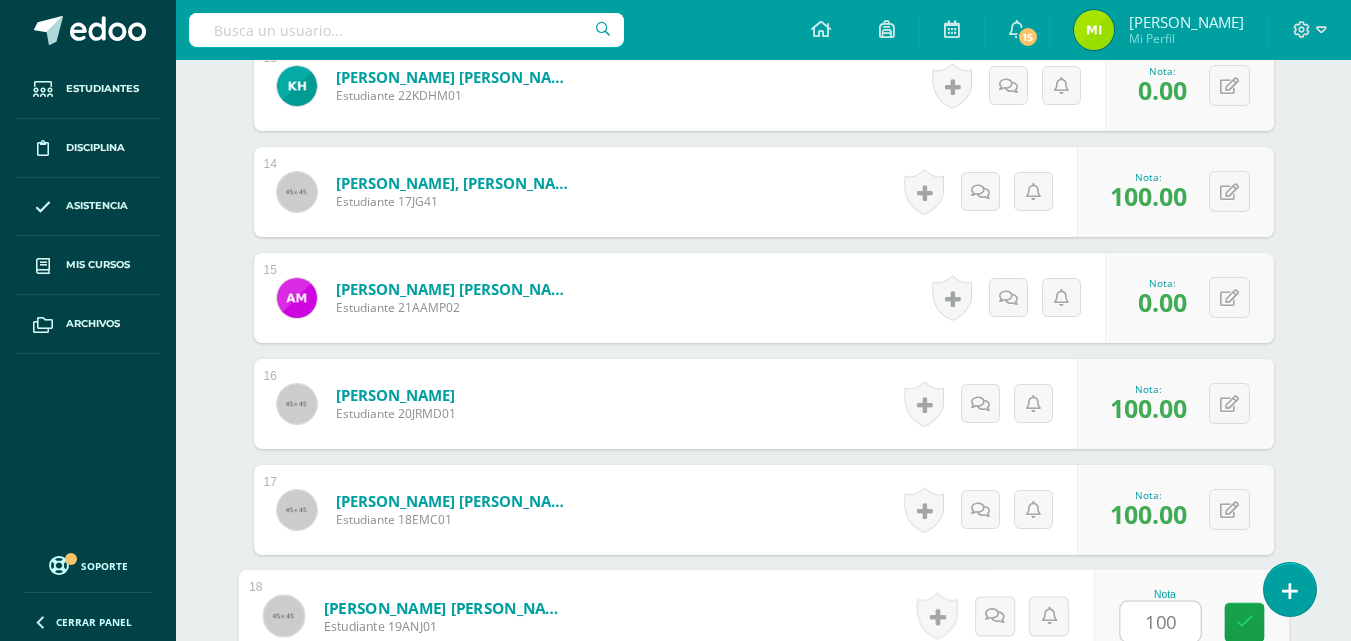 type on "100" 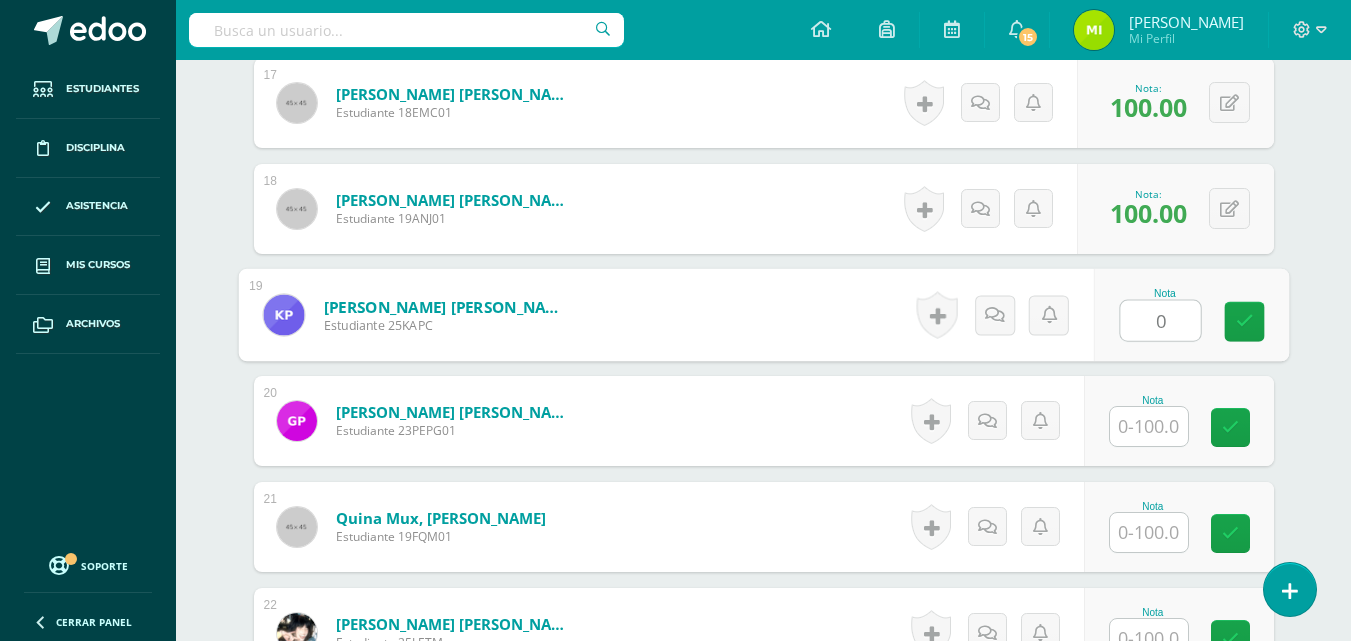 type on "0" 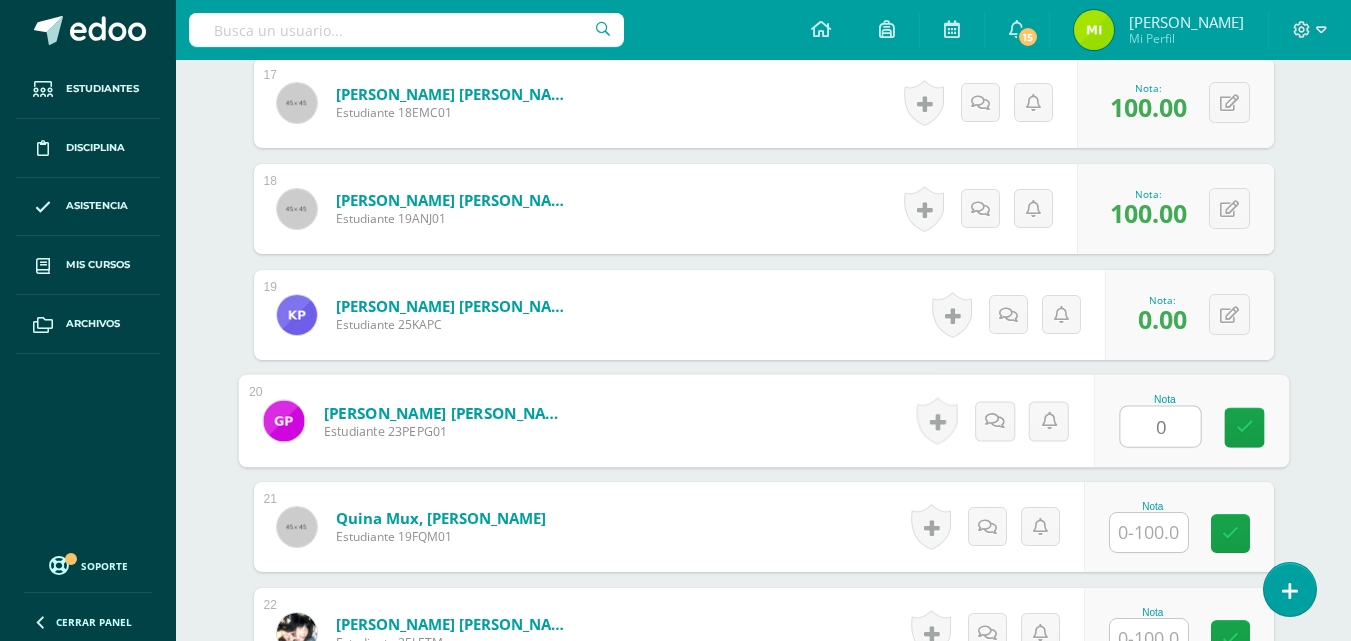 type on "0" 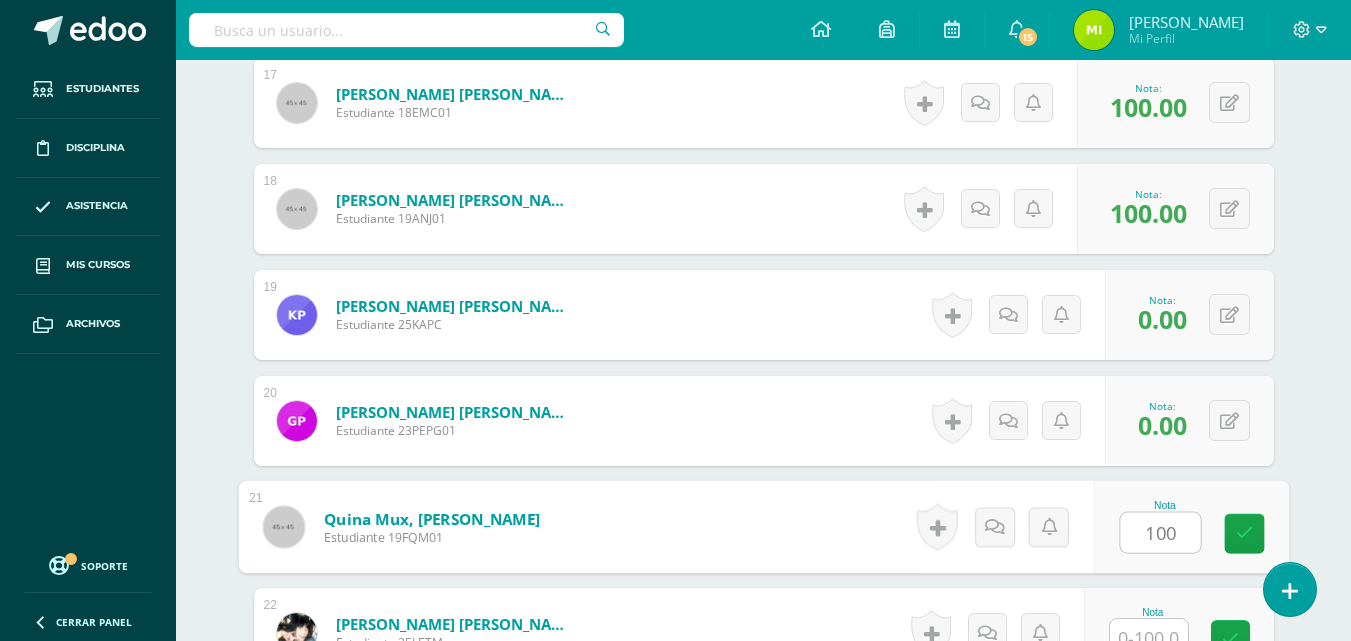 type on "100" 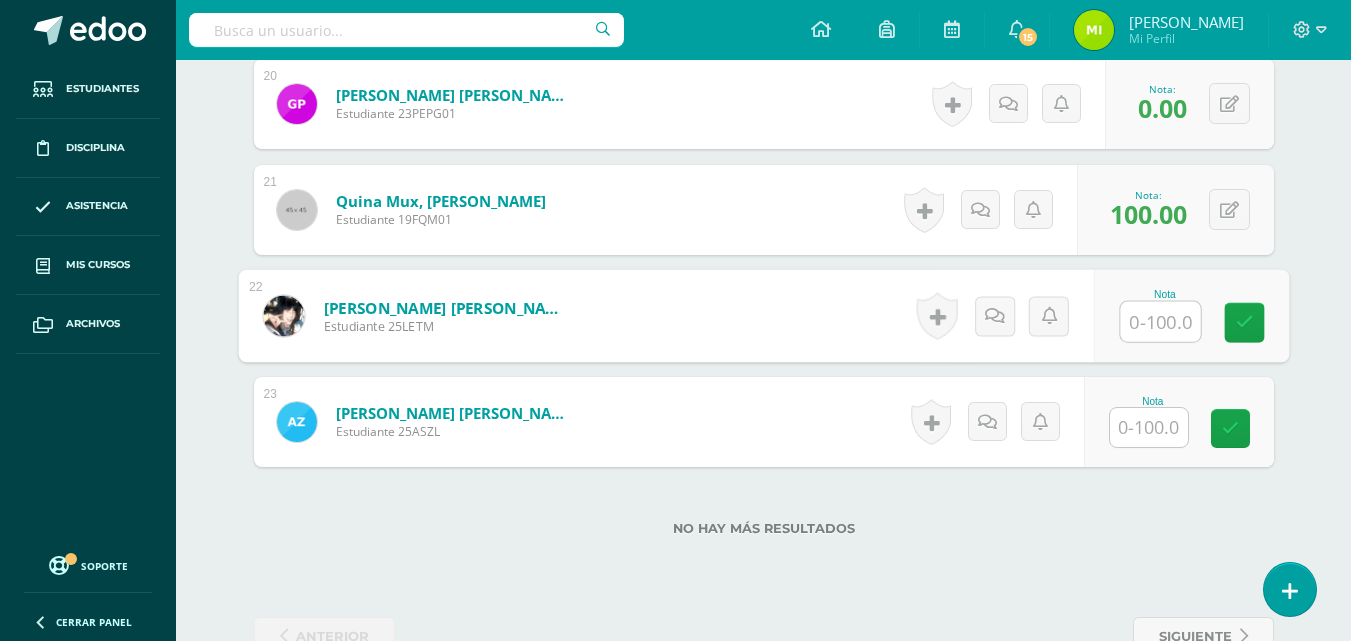 scroll, scrollTop: 2724, scrollLeft: 0, axis: vertical 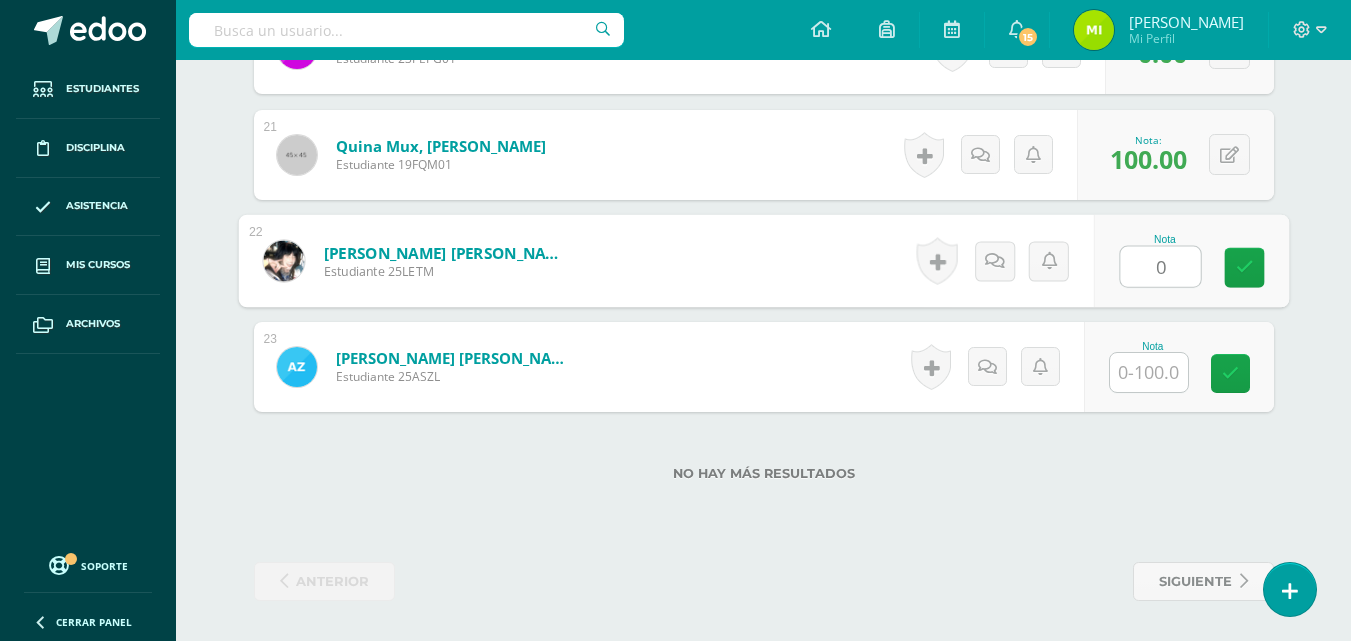 type on "0" 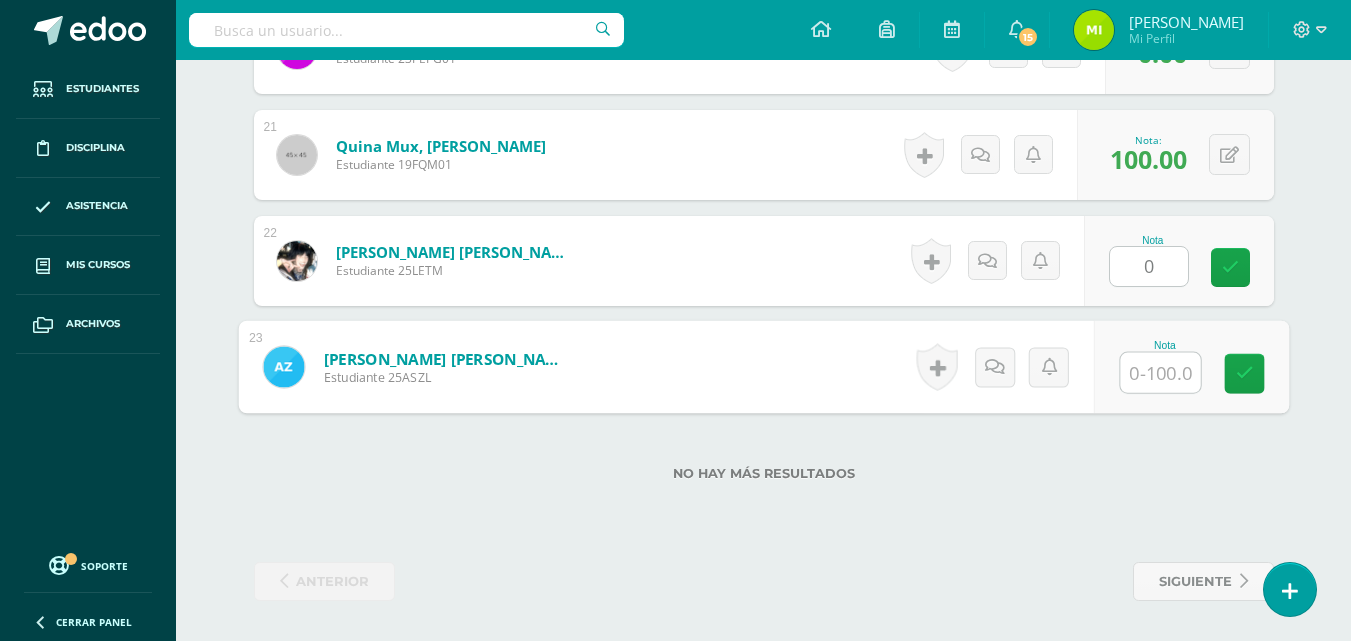 type on "0" 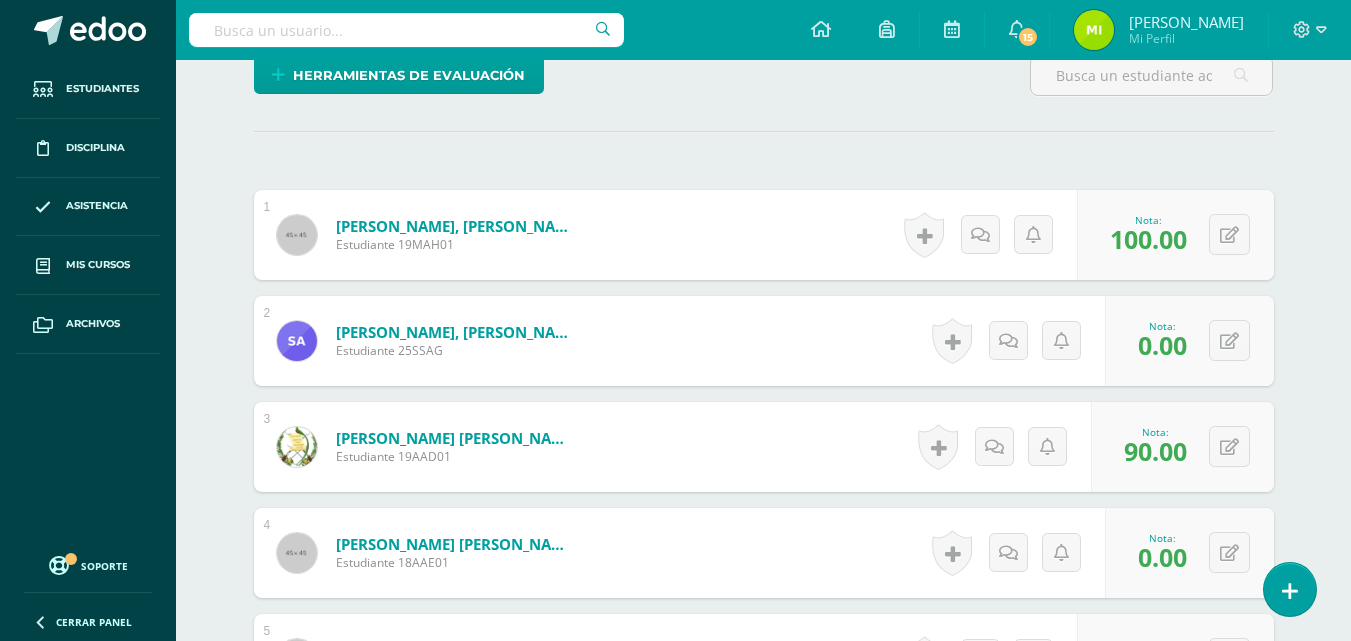 scroll, scrollTop: 924, scrollLeft: 0, axis: vertical 